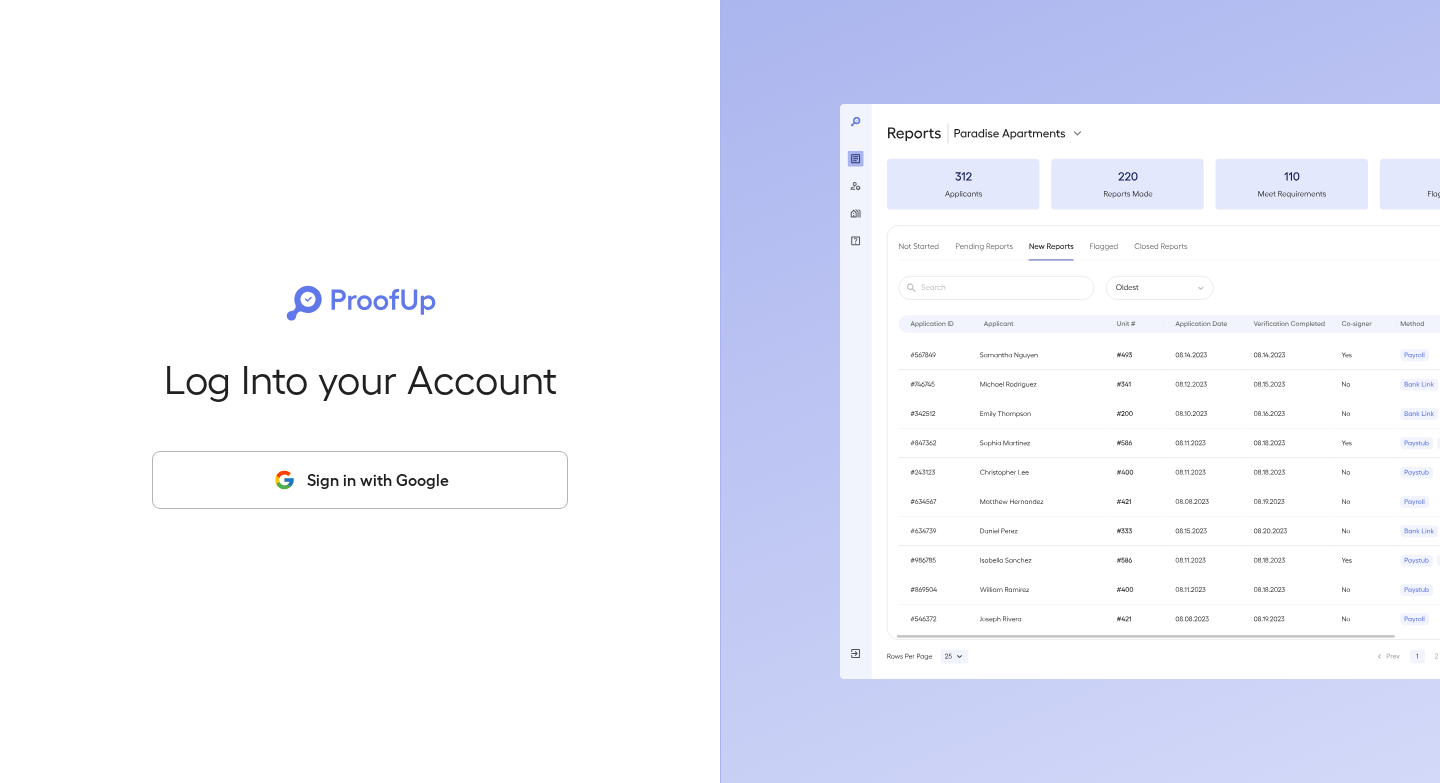 scroll, scrollTop: 0, scrollLeft: 0, axis: both 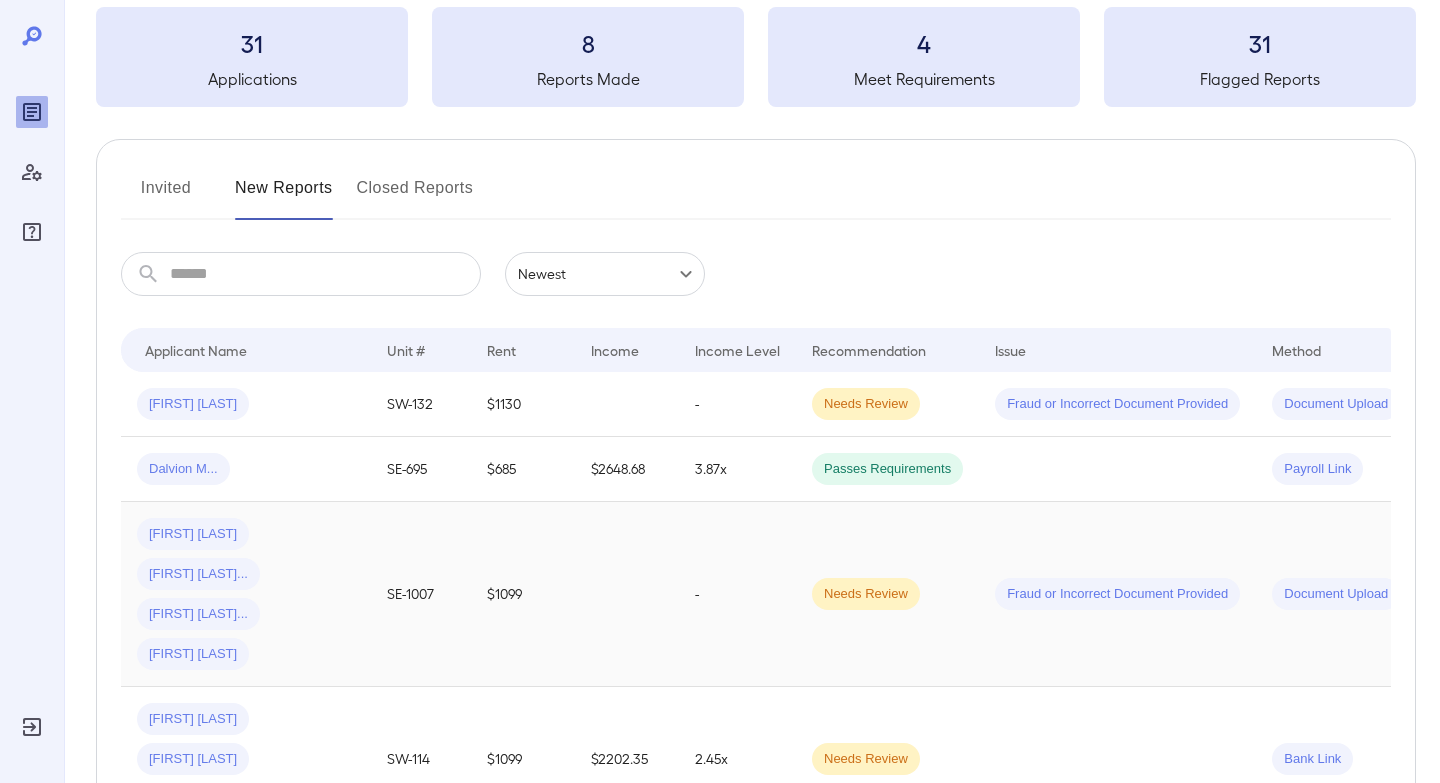 click on "[FIRST] [LAST]... [FIRST] [LAST]... [FIRST] [LAST]... [FIRST] [LAST]..." at bounding box center [246, 594] 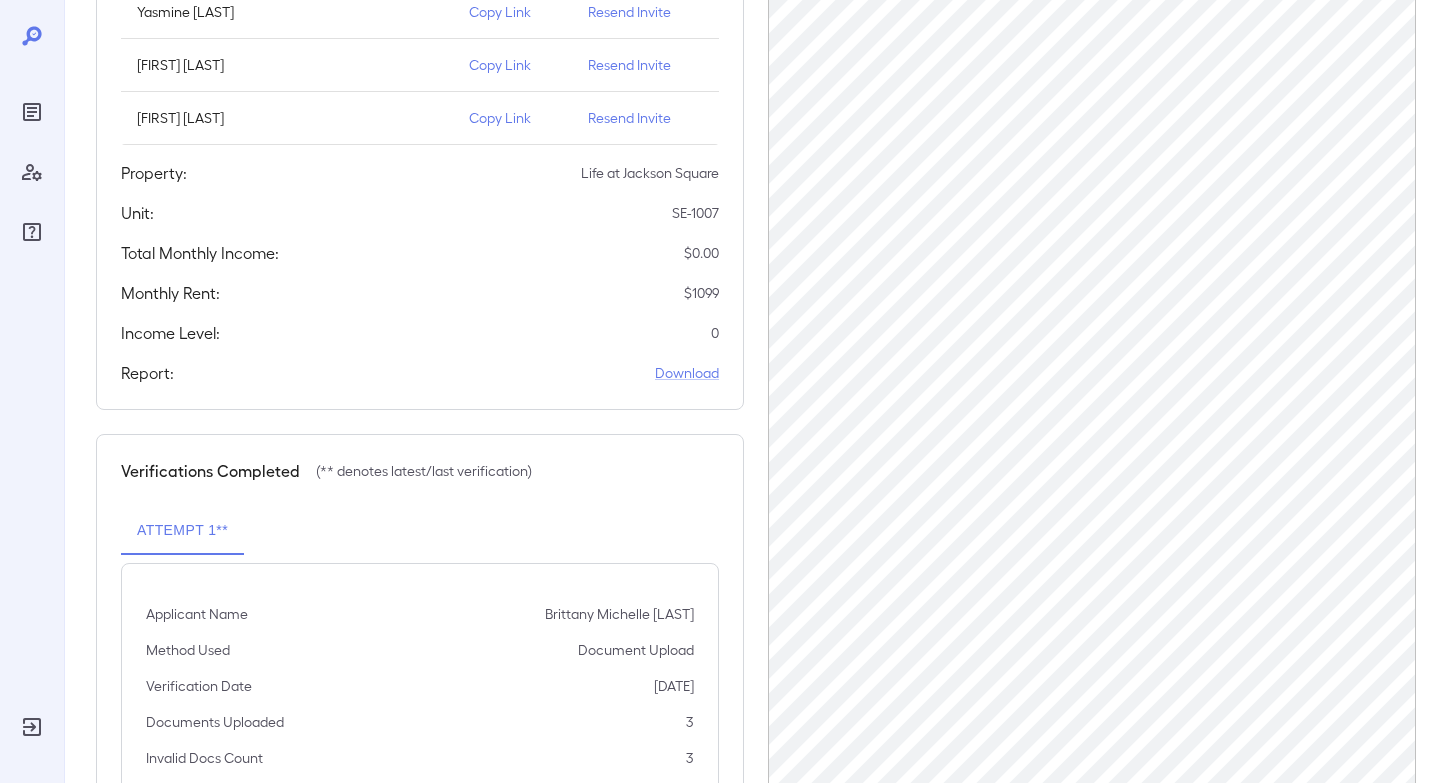 scroll, scrollTop: 0, scrollLeft: 0, axis: both 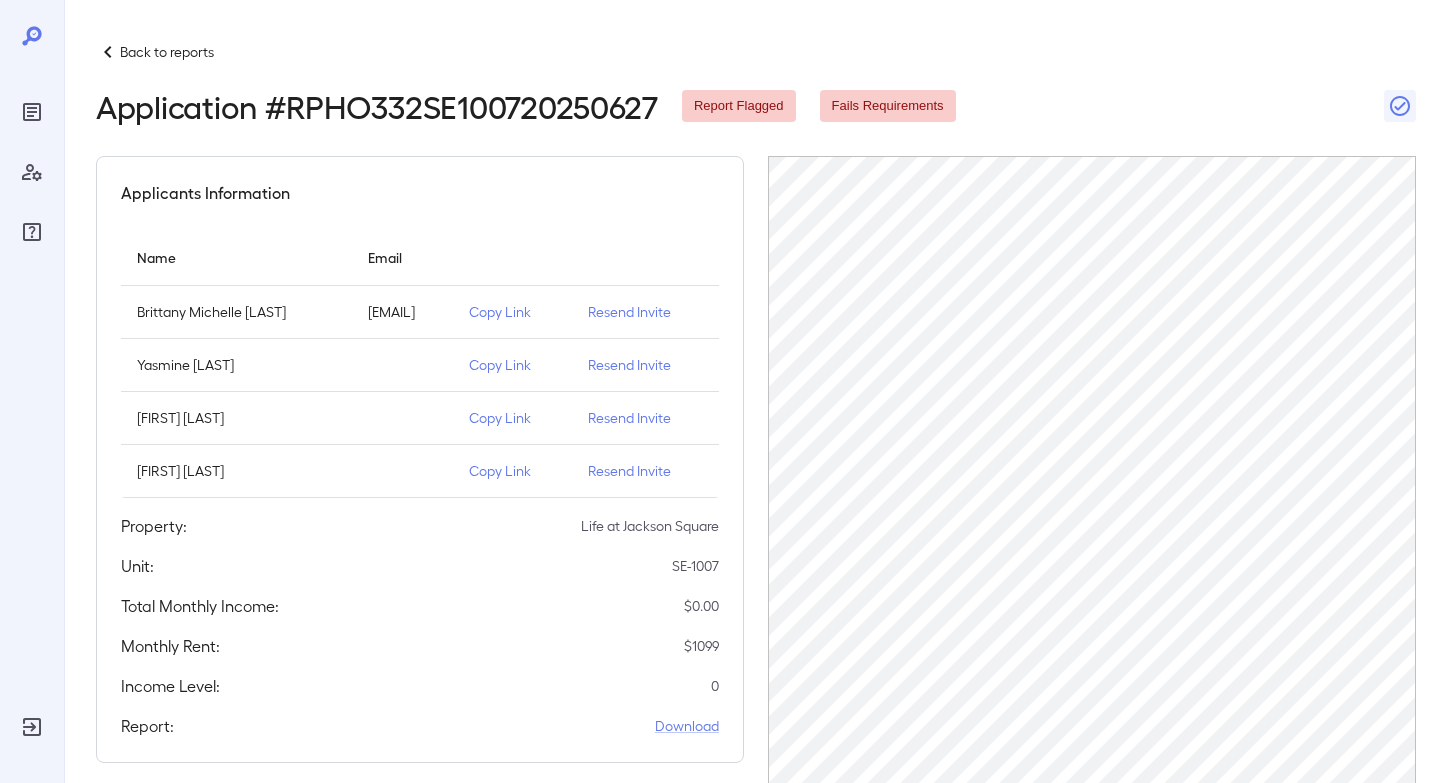 click on "Back to reports" at bounding box center (167, 52) 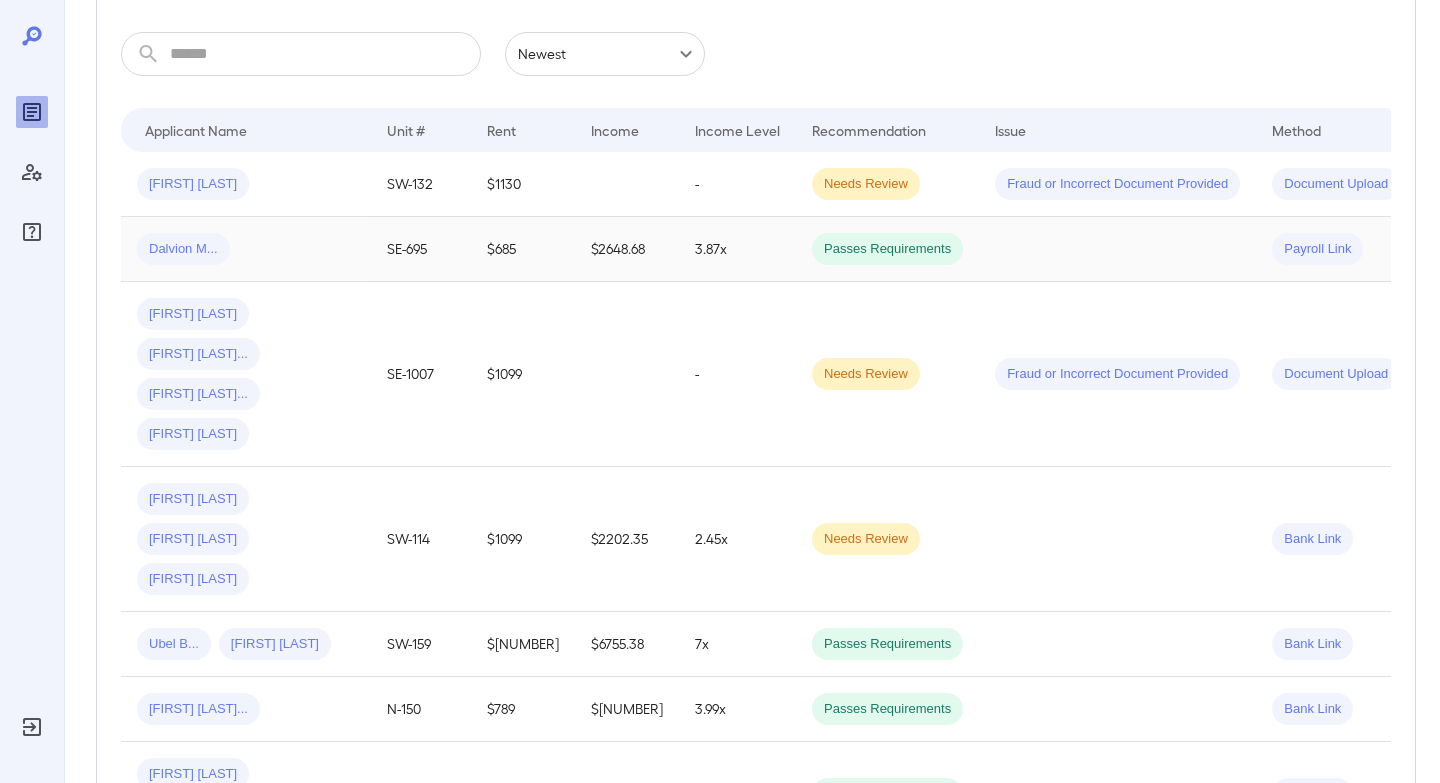 scroll, scrollTop: 338, scrollLeft: 0, axis: vertical 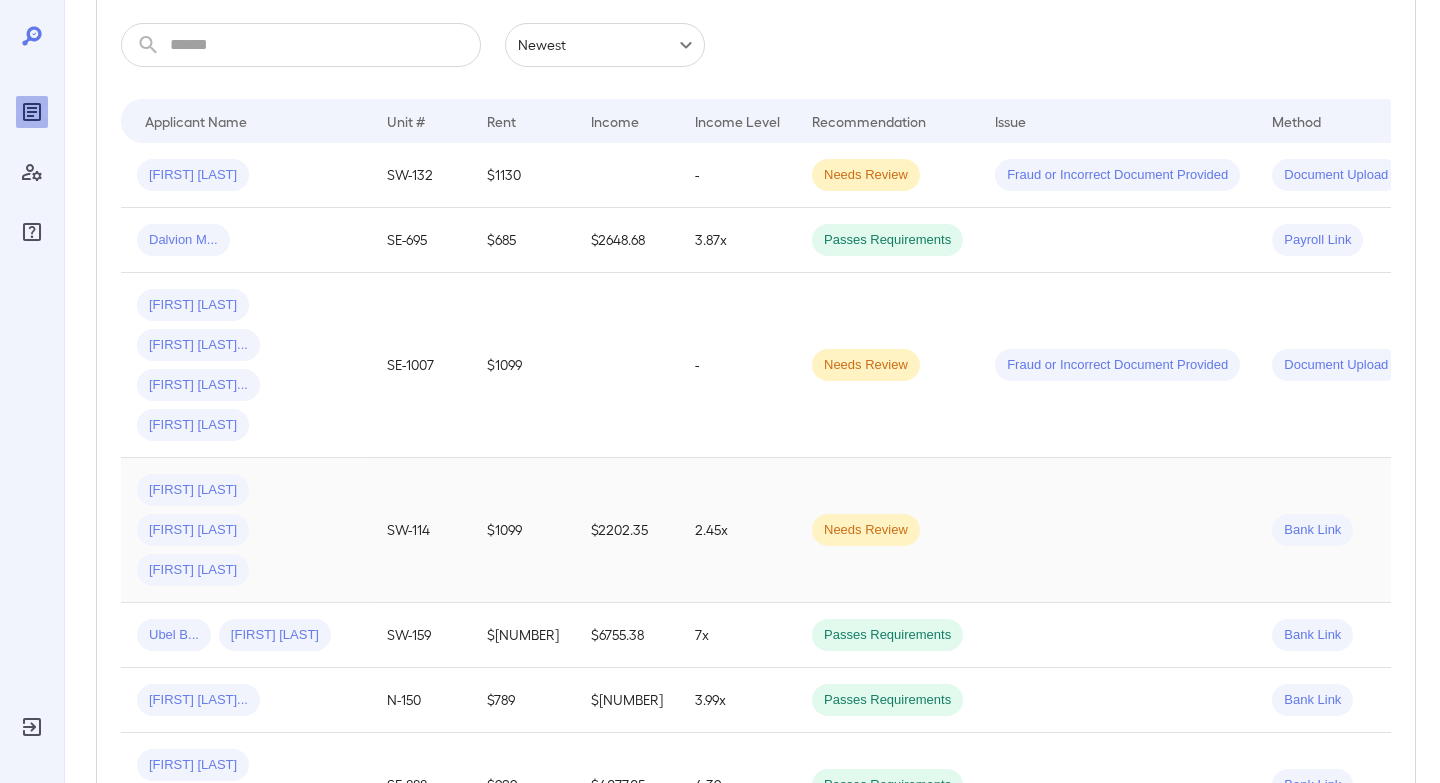 click on "Blanca I... Humberto S... Ruben D..." at bounding box center [246, 530] 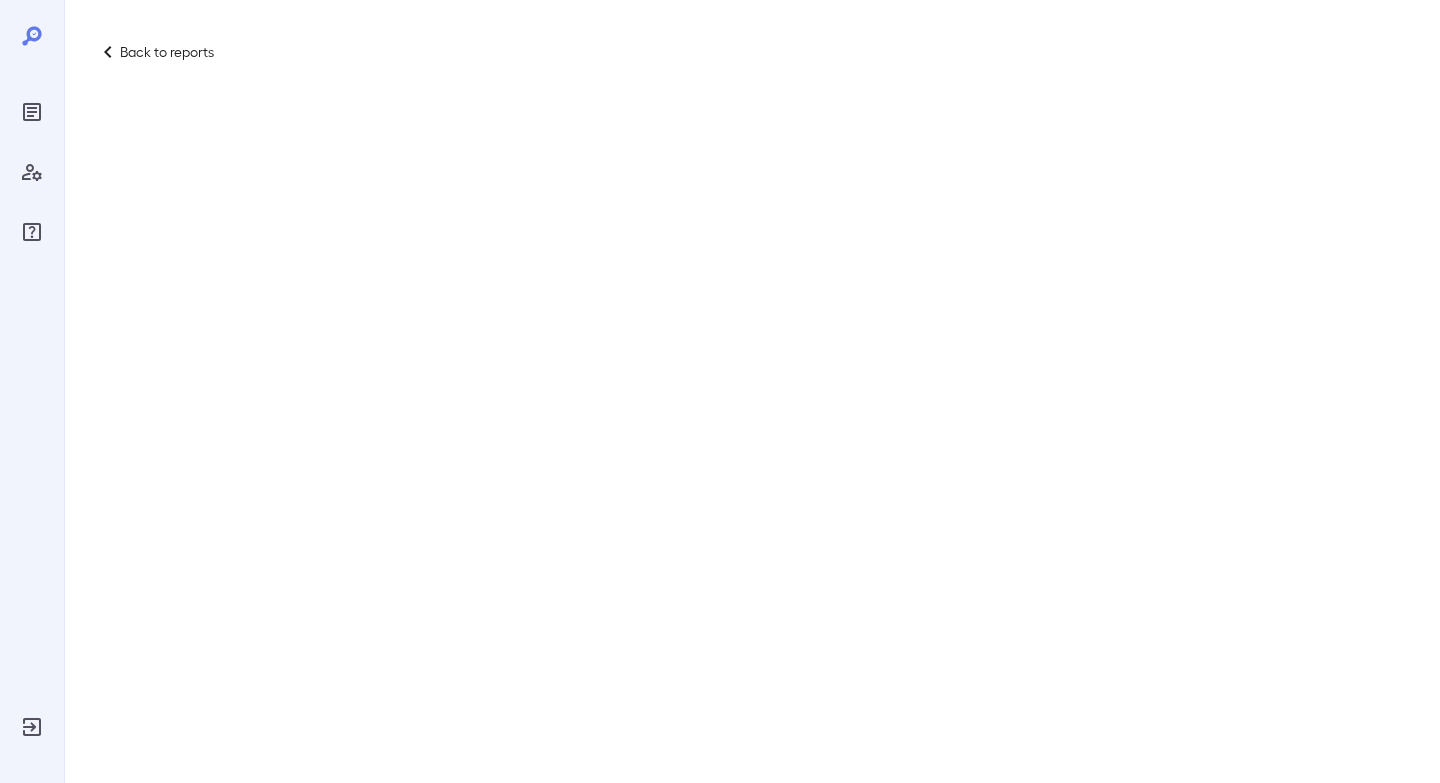 scroll, scrollTop: 0, scrollLeft: 0, axis: both 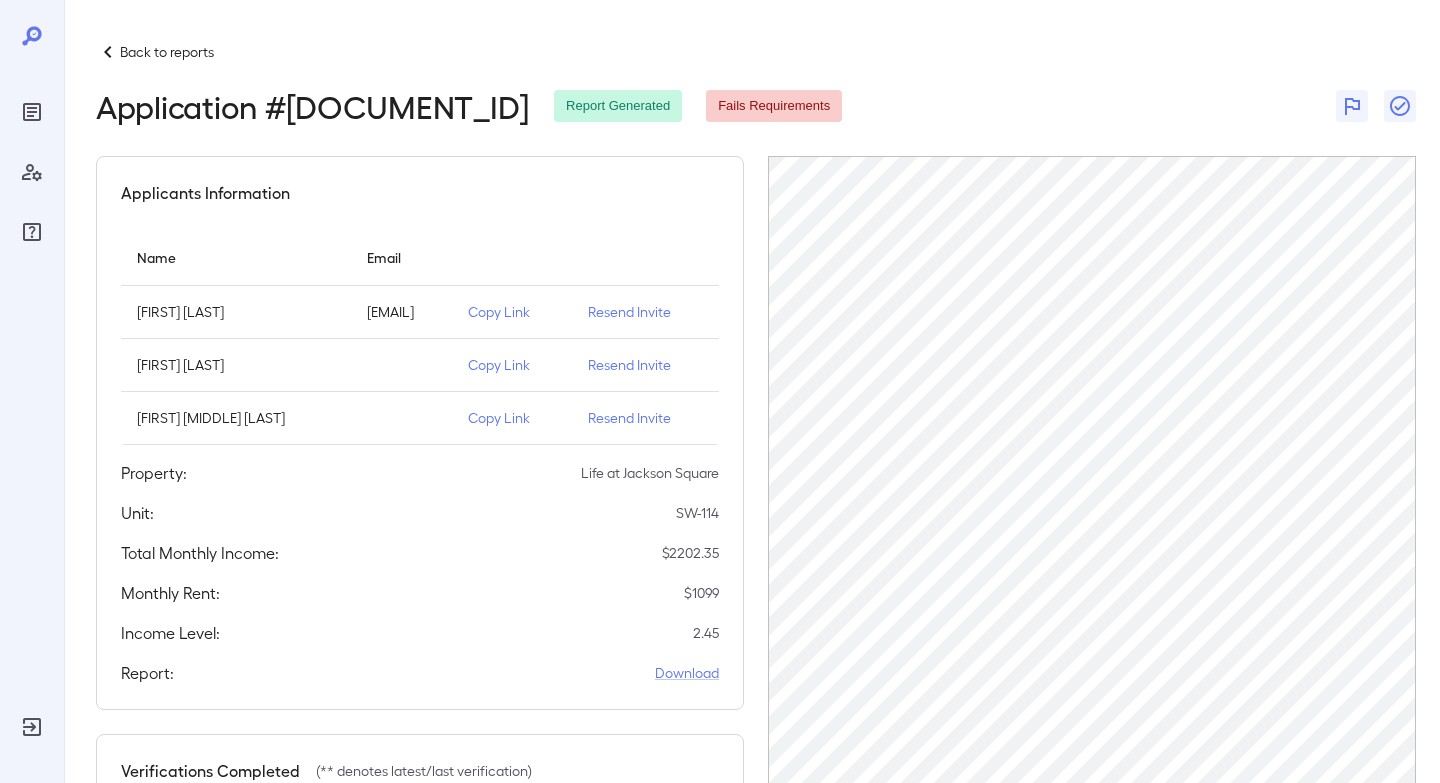 click at bounding box center [108, 52] 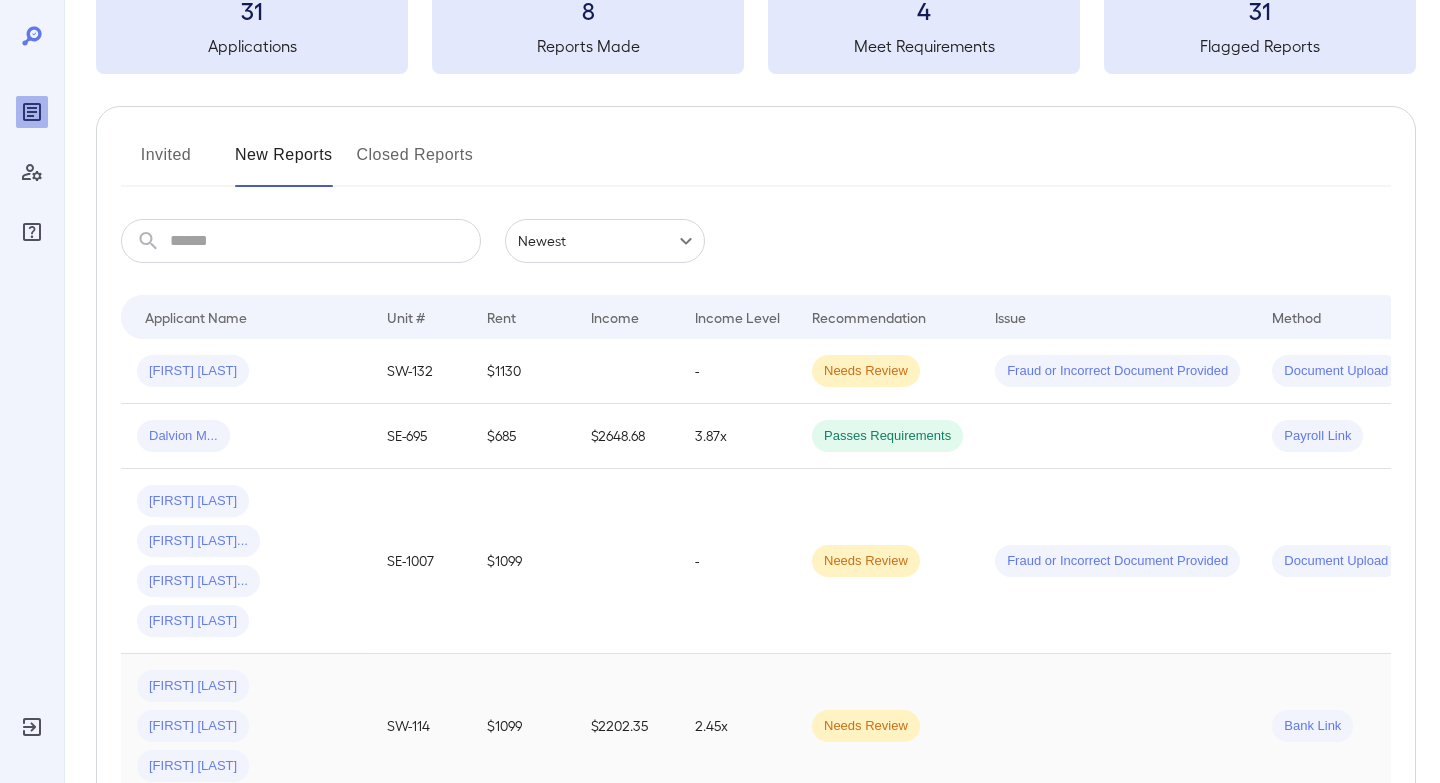 scroll, scrollTop: 0, scrollLeft: 0, axis: both 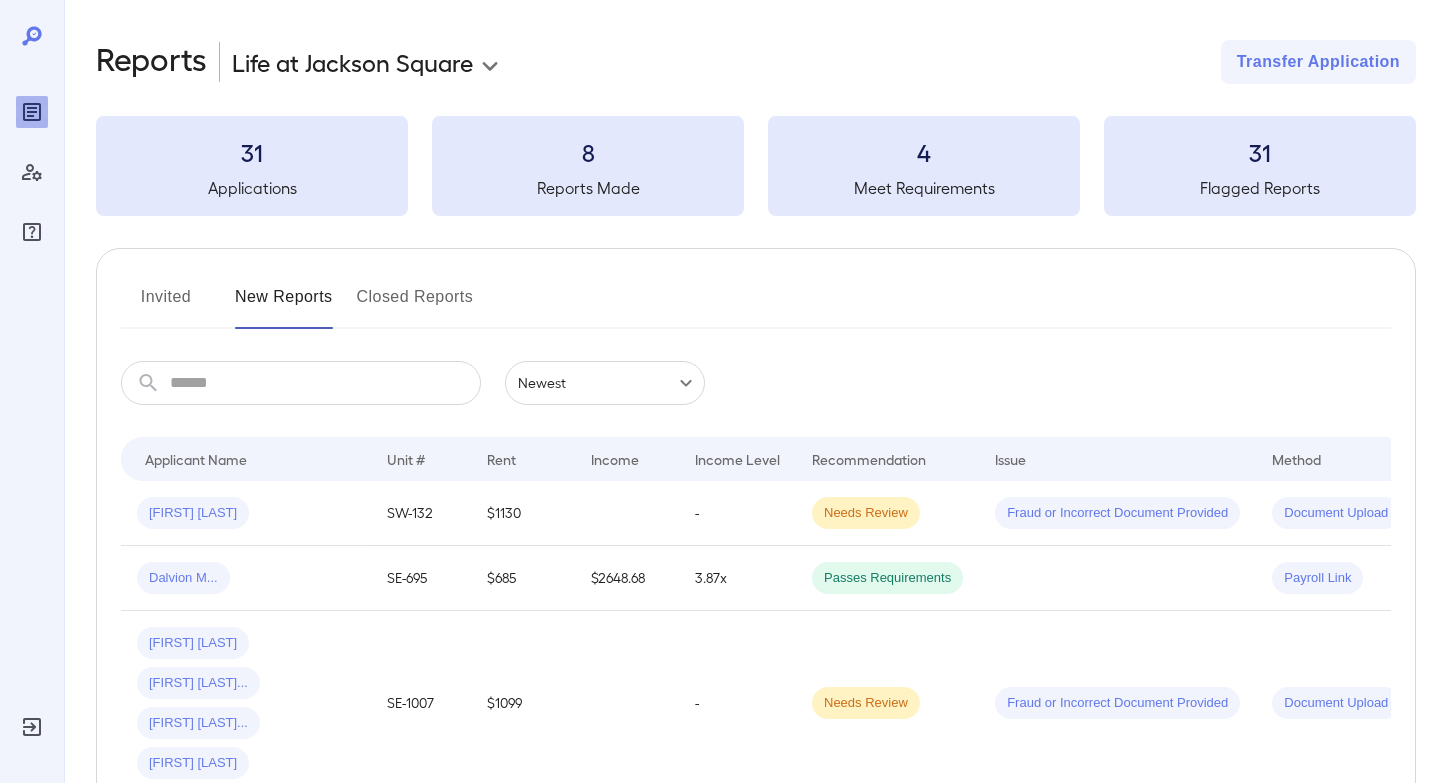 click on "Invited" at bounding box center (166, 305) 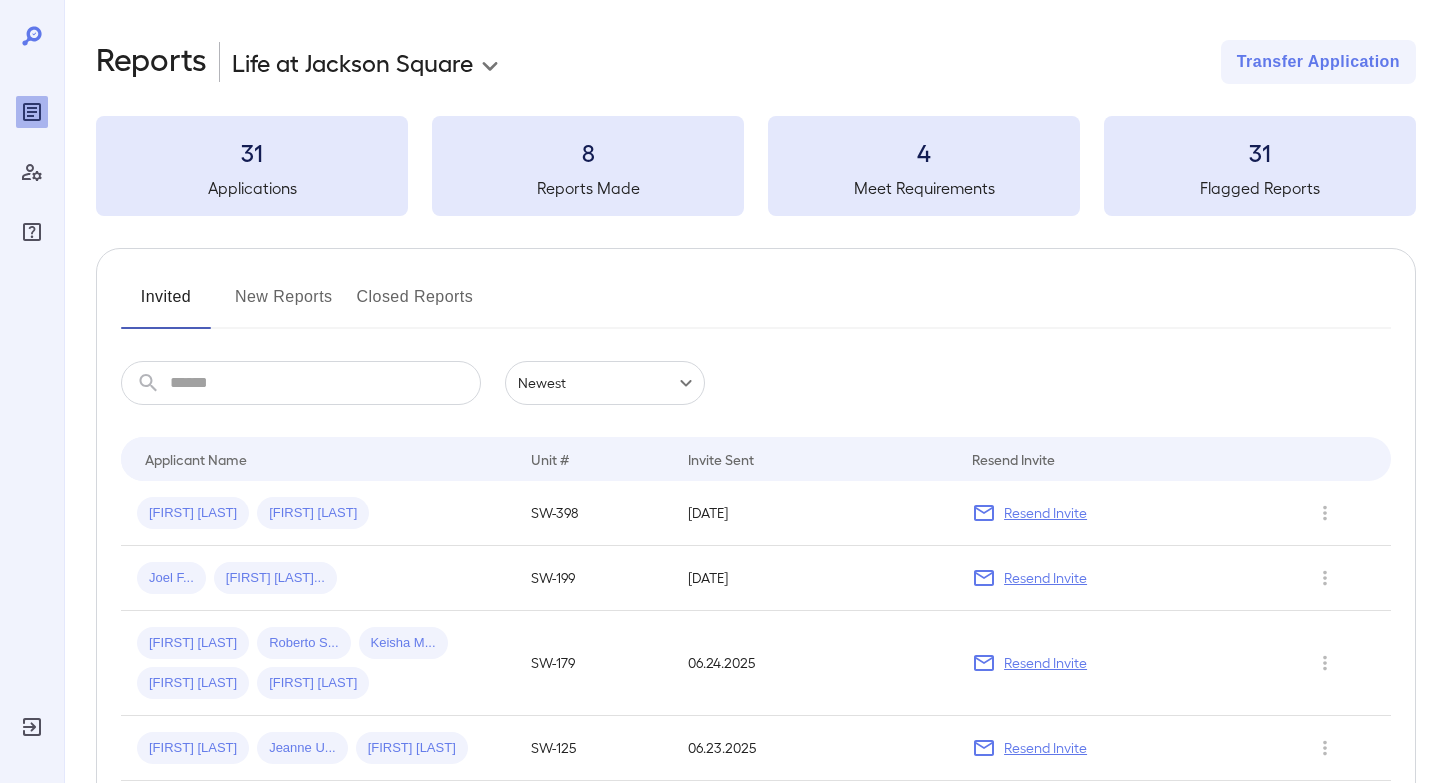 click at bounding box center (325, 383) 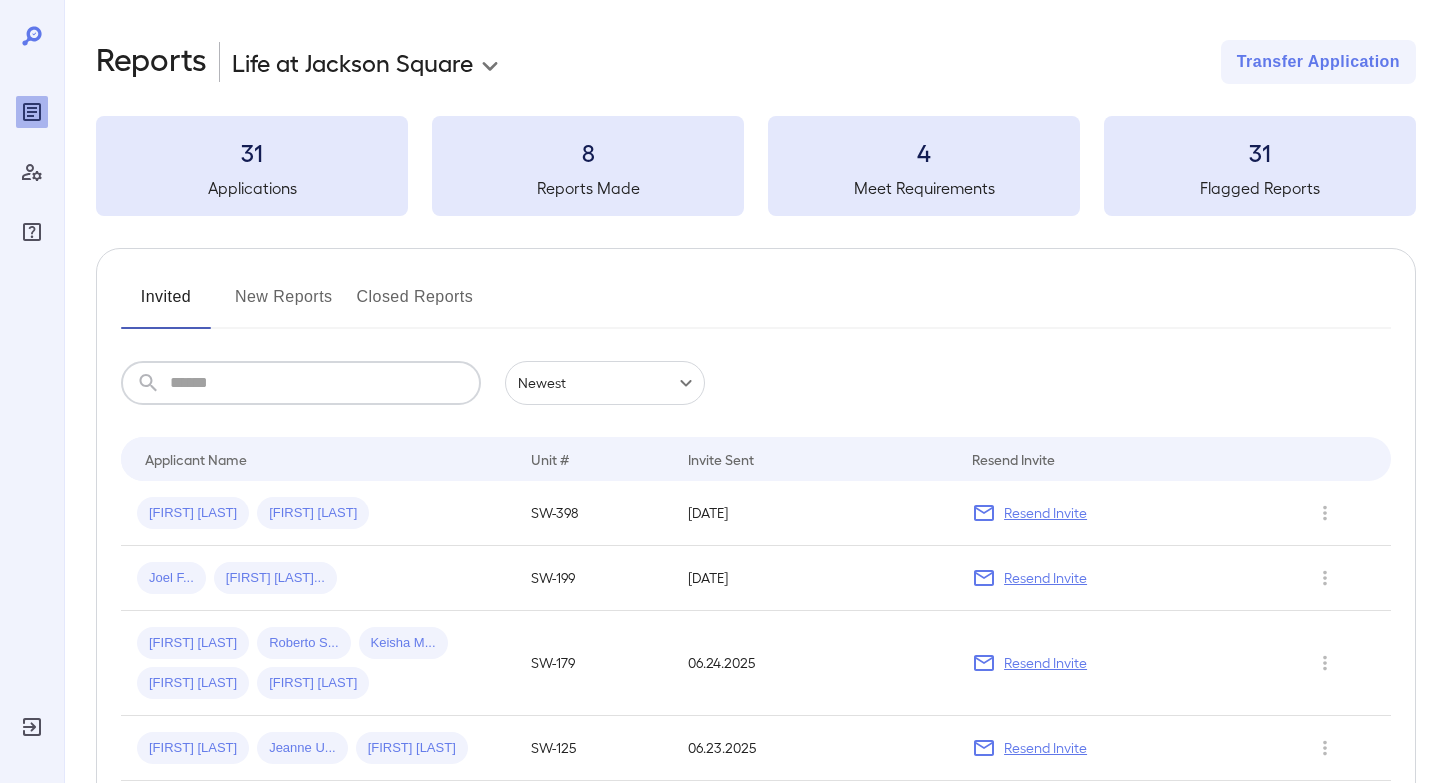 paste on "**********" 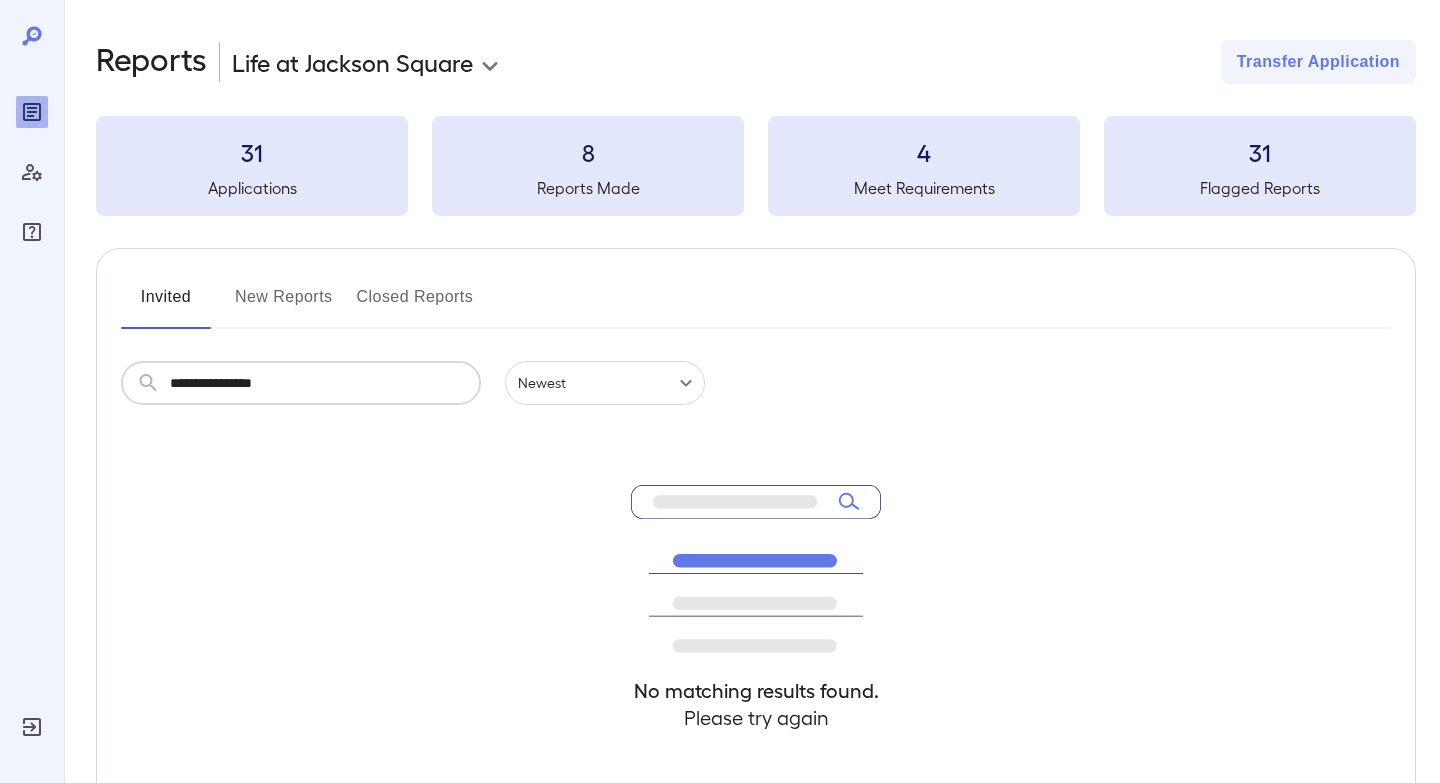 type on "**********" 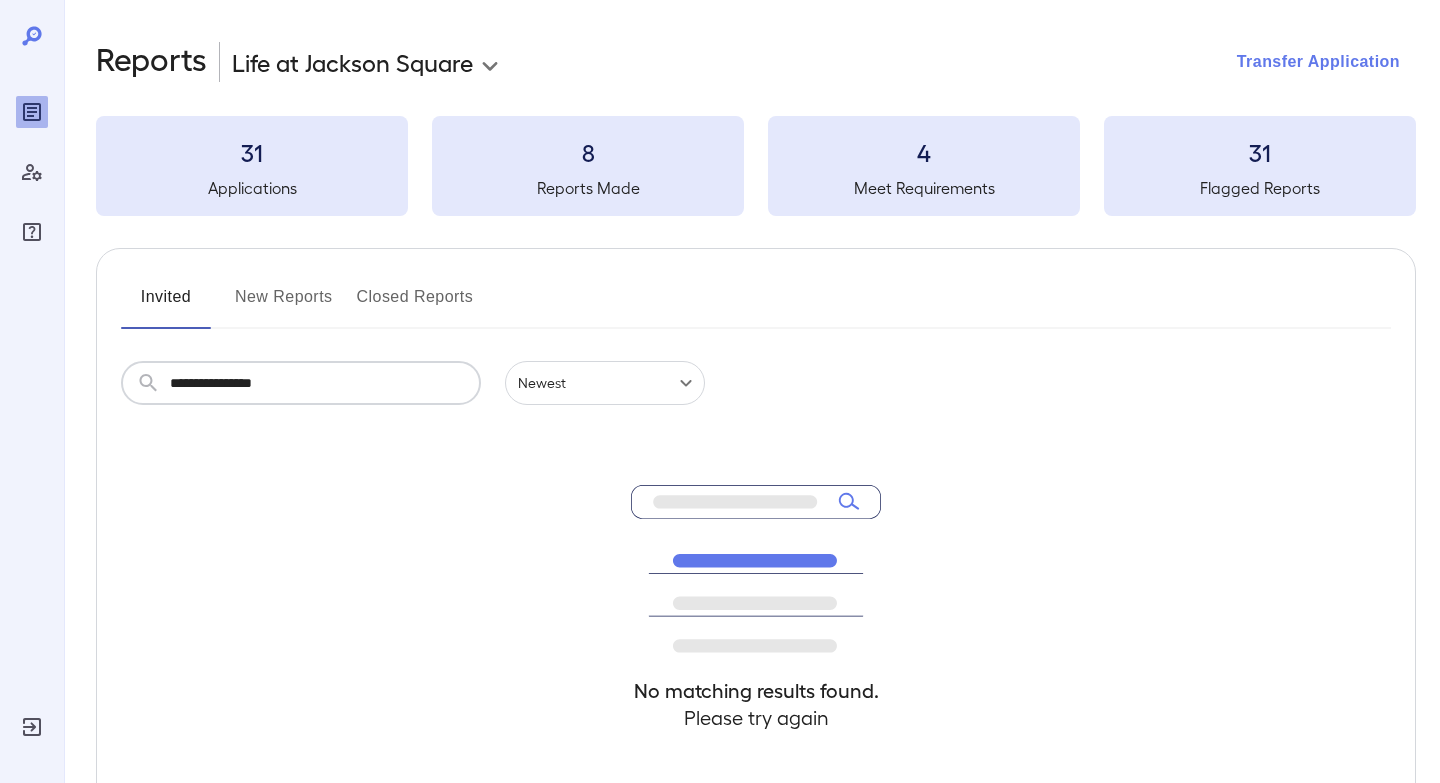 click on "Transfer Application" at bounding box center [1318, 62] 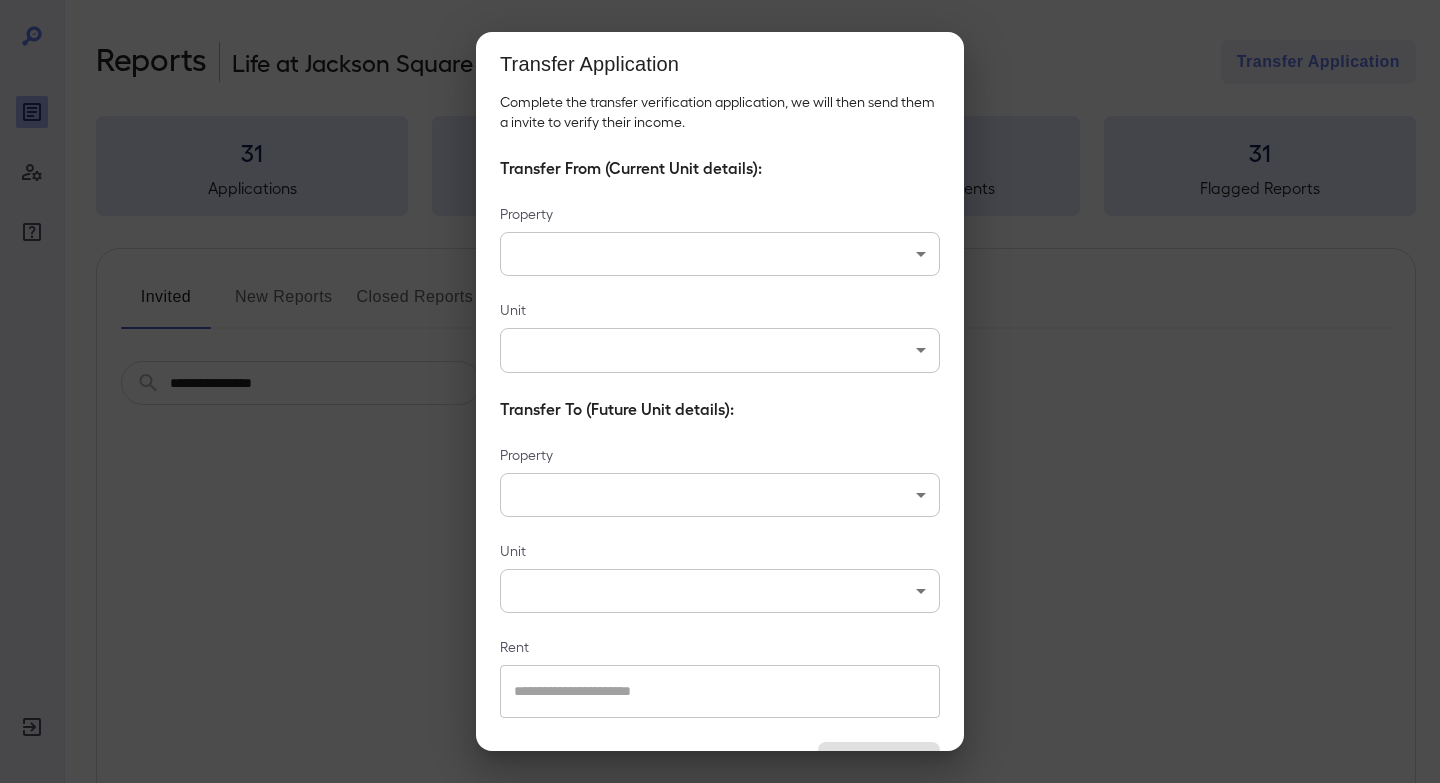 click on "**********" at bounding box center (720, 391) 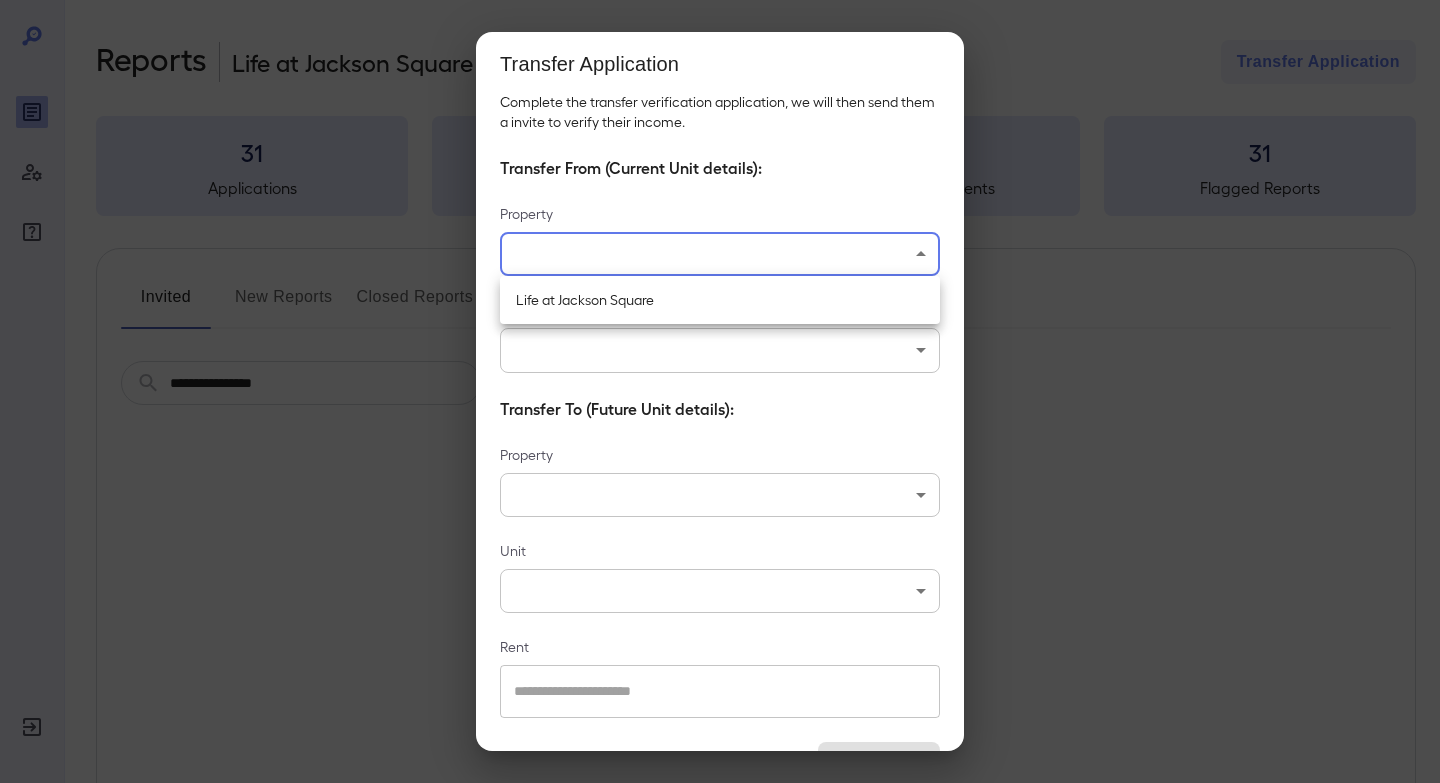 click on "Life at Jackson Square" at bounding box center [720, 300] 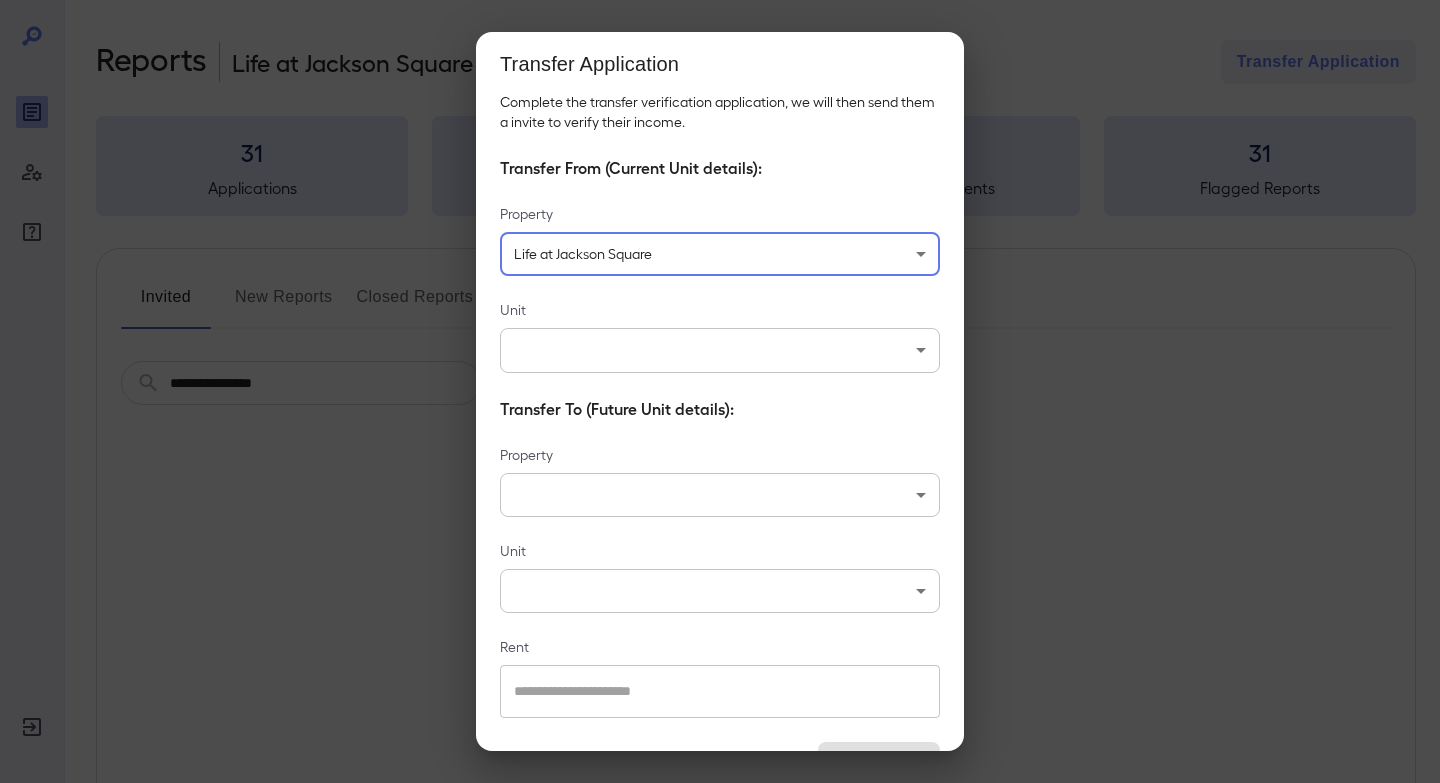 click on "**********" at bounding box center (720, 391) 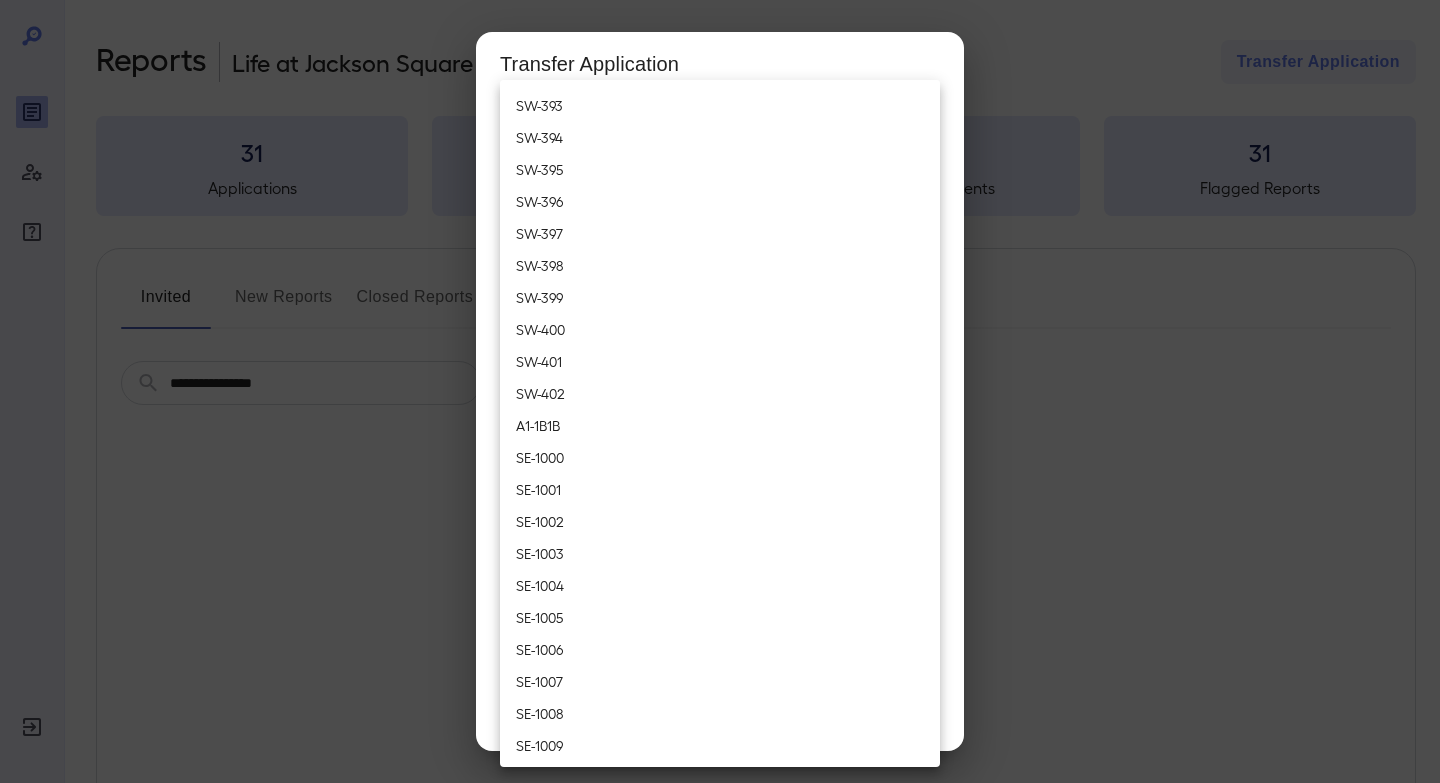 scroll, scrollTop: 41857, scrollLeft: 0, axis: vertical 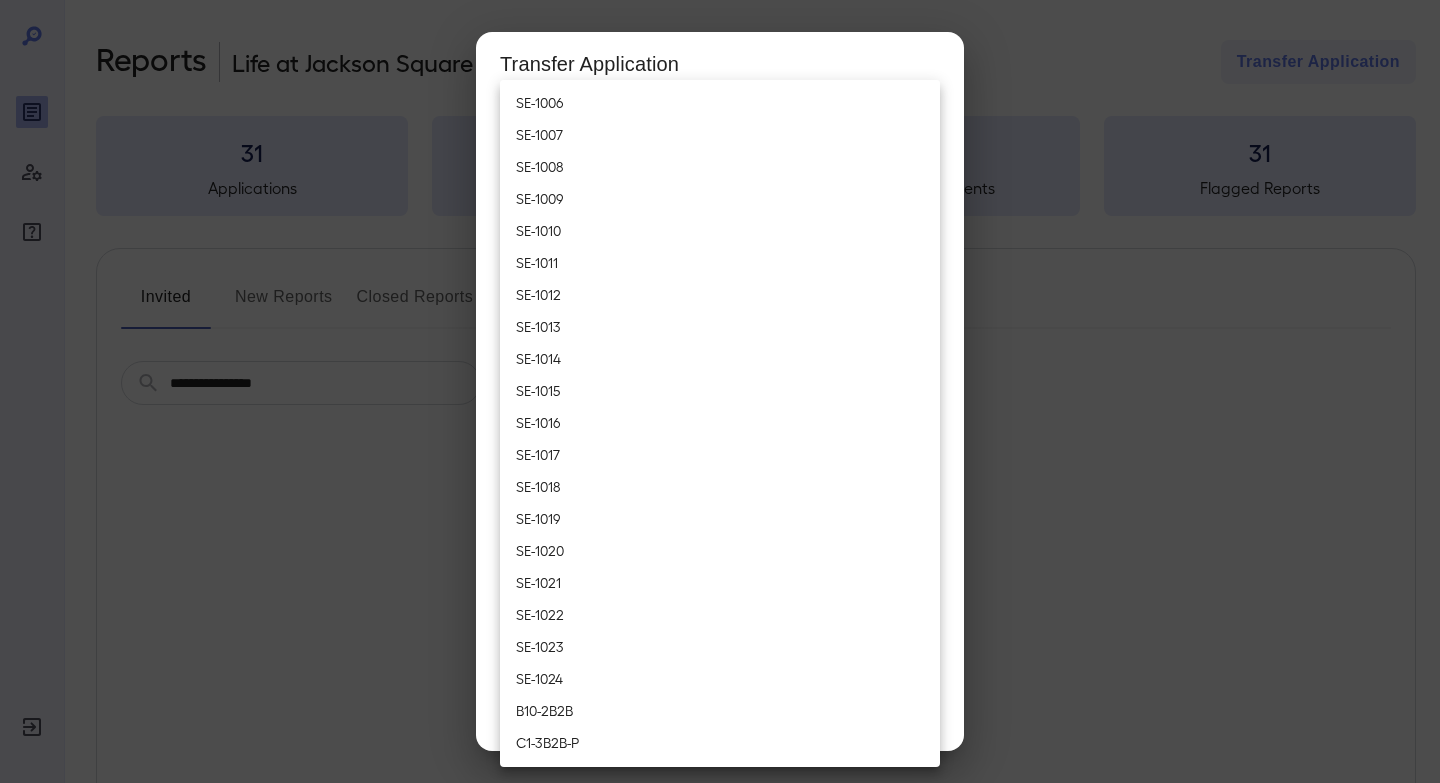 click on "SE-1007" at bounding box center (720, 135) 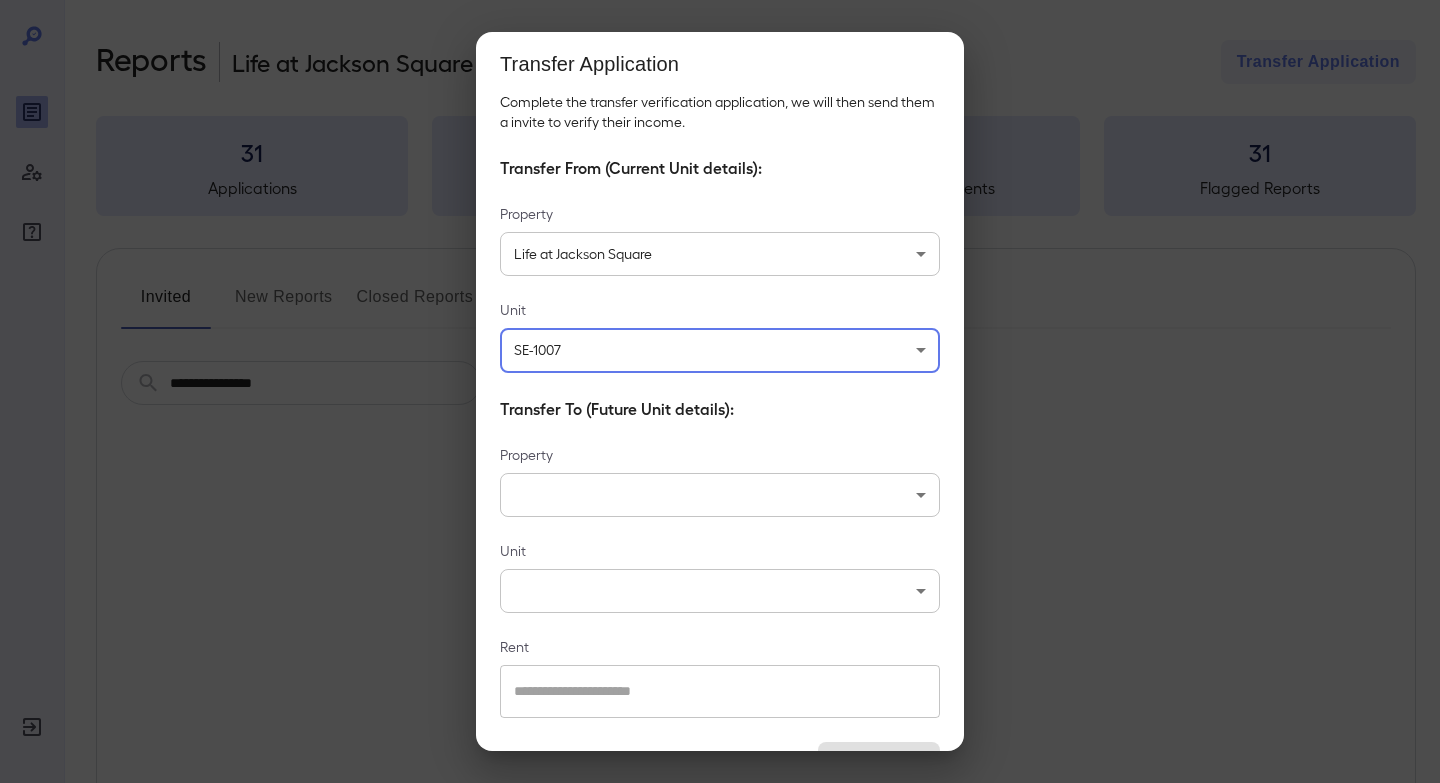 scroll, scrollTop: 59, scrollLeft: 0, axis: vertical 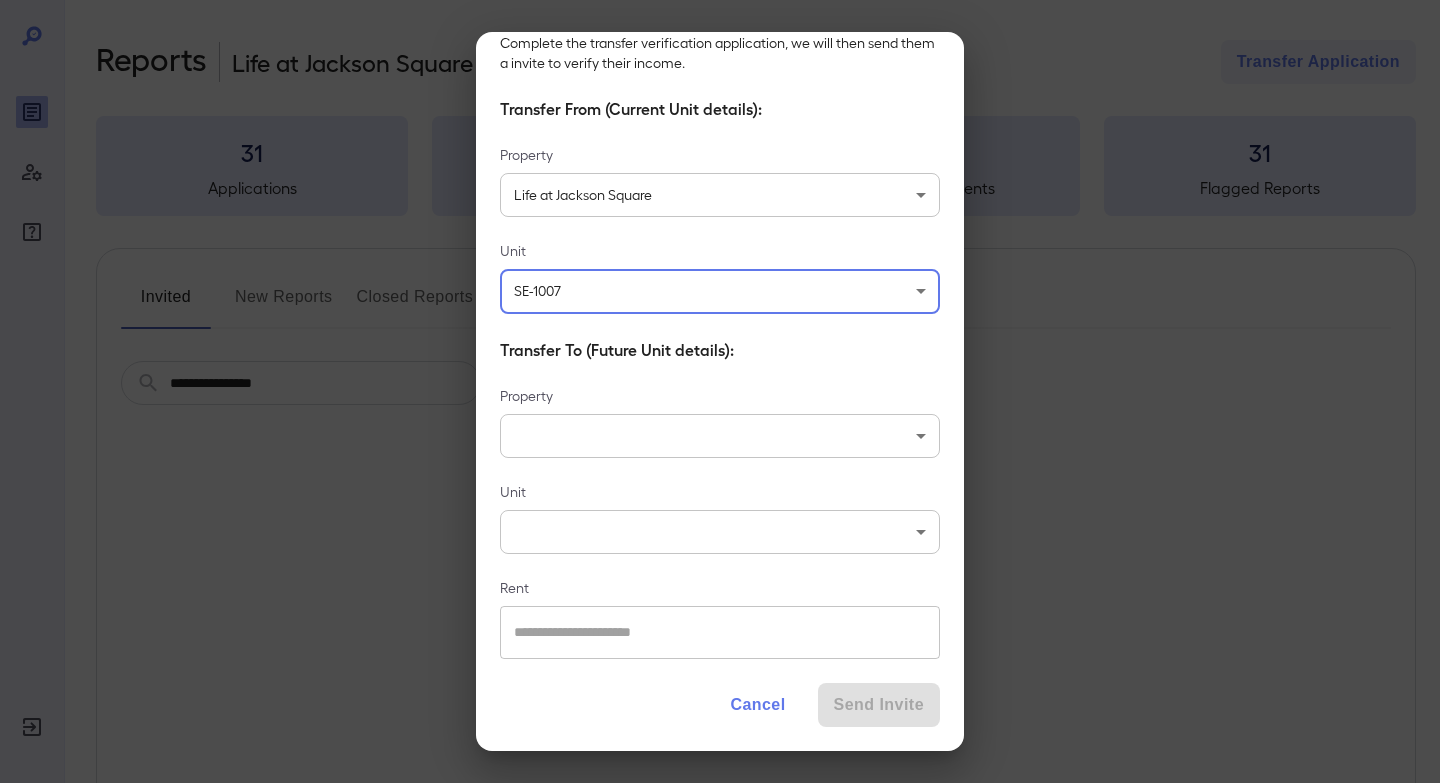 click on "**********" at bounding box center [720, 391] 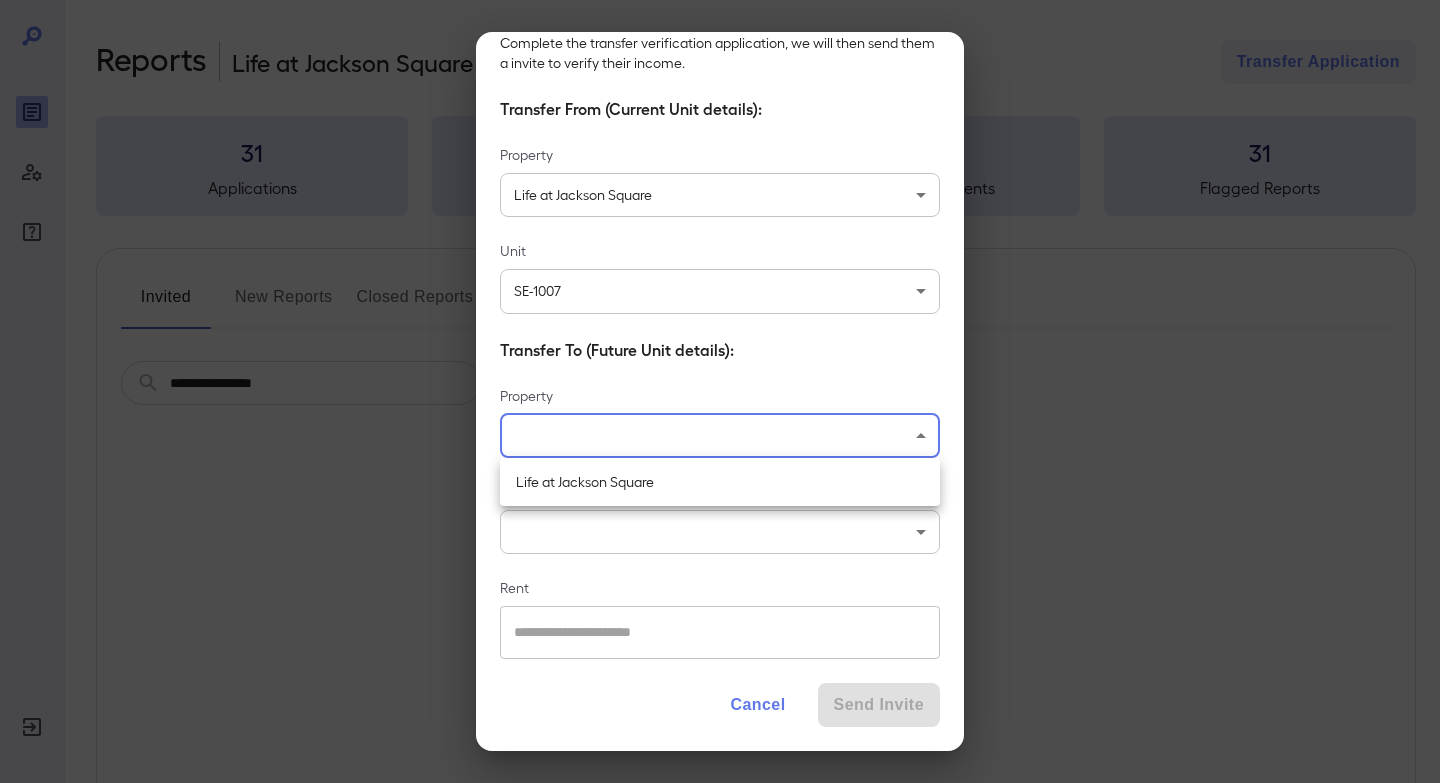 click at bounding box center [720, 391] 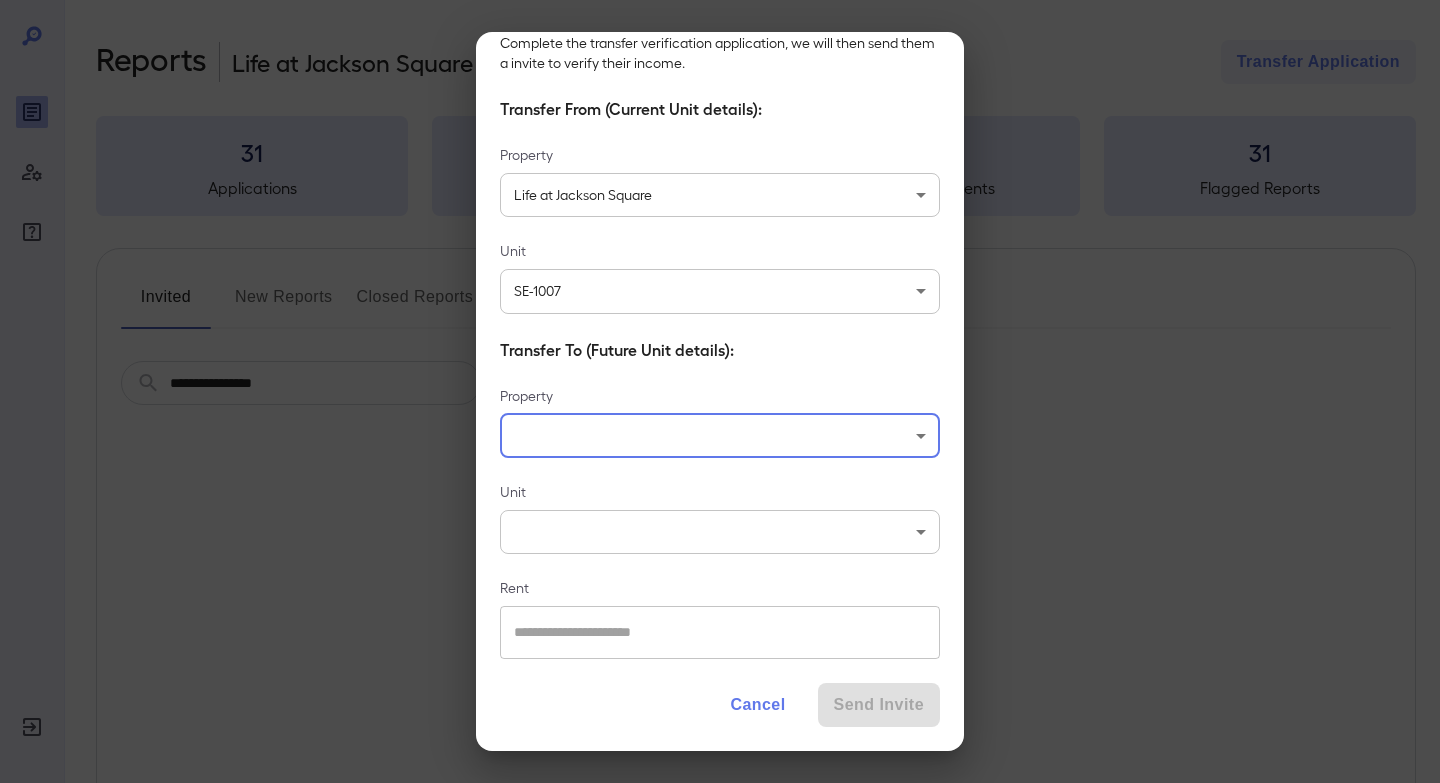 click on "**********" at bounding box center [720, 391] 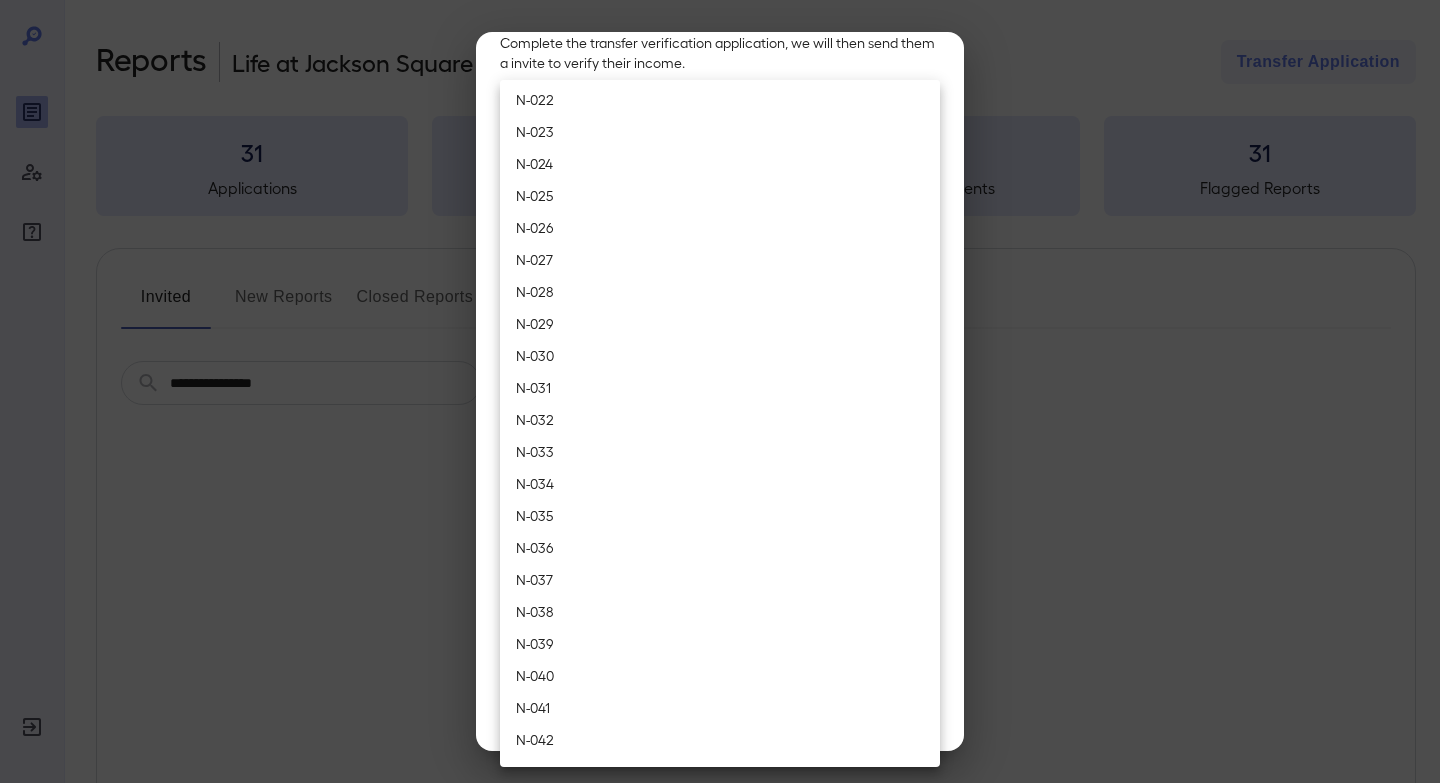 scroll, scrollTop: 0, scrollLeft: 0, axis: both 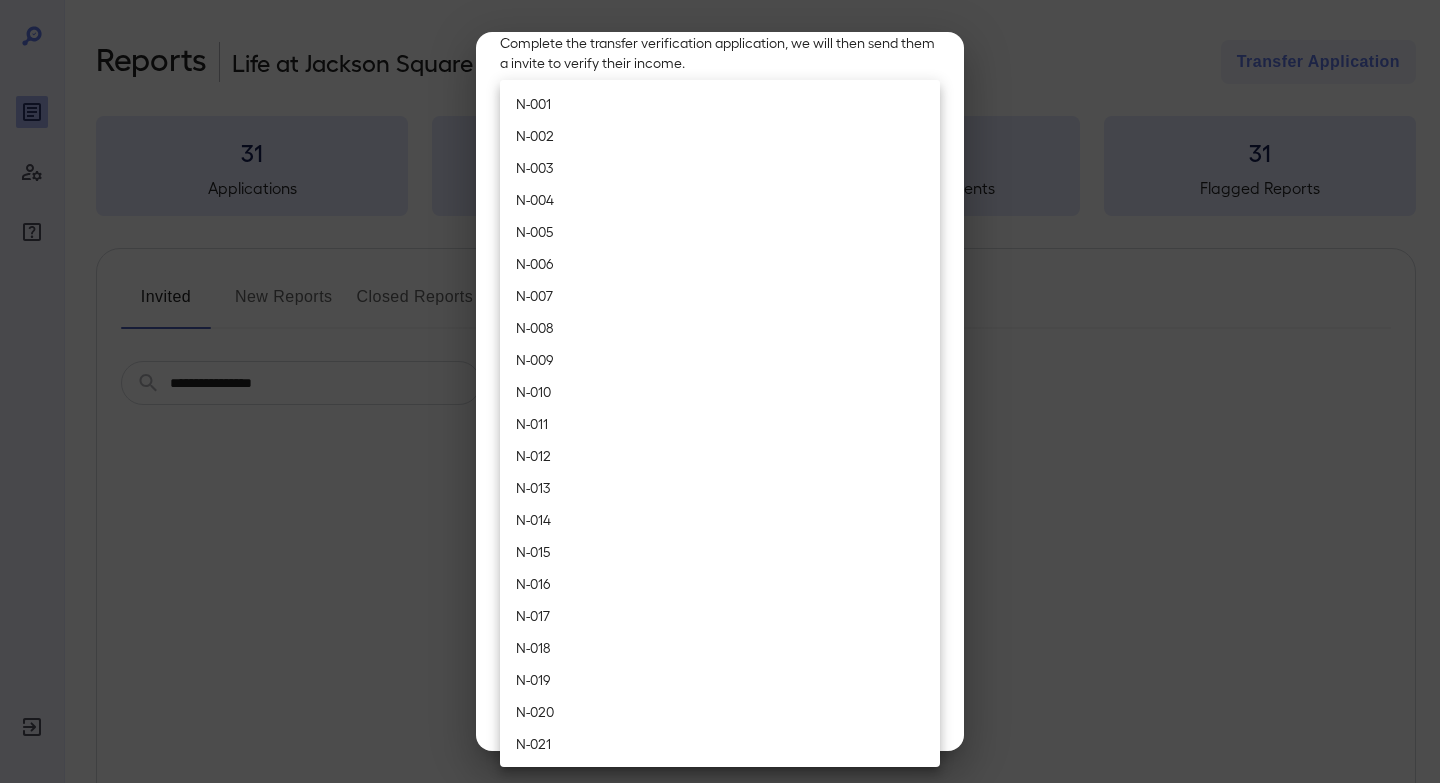 click at bounding box center (720, 391) 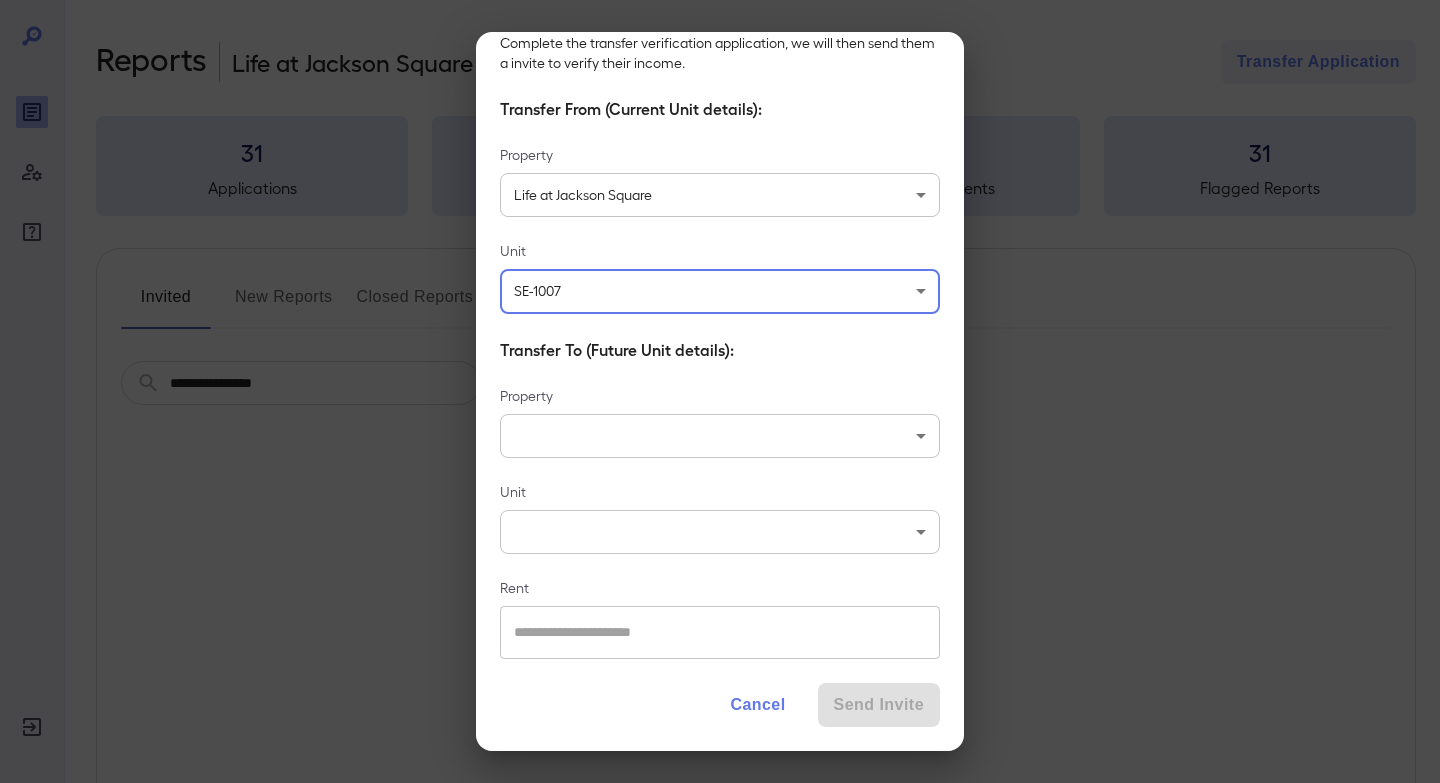 click on "**********" at bounding box center [720, 354] 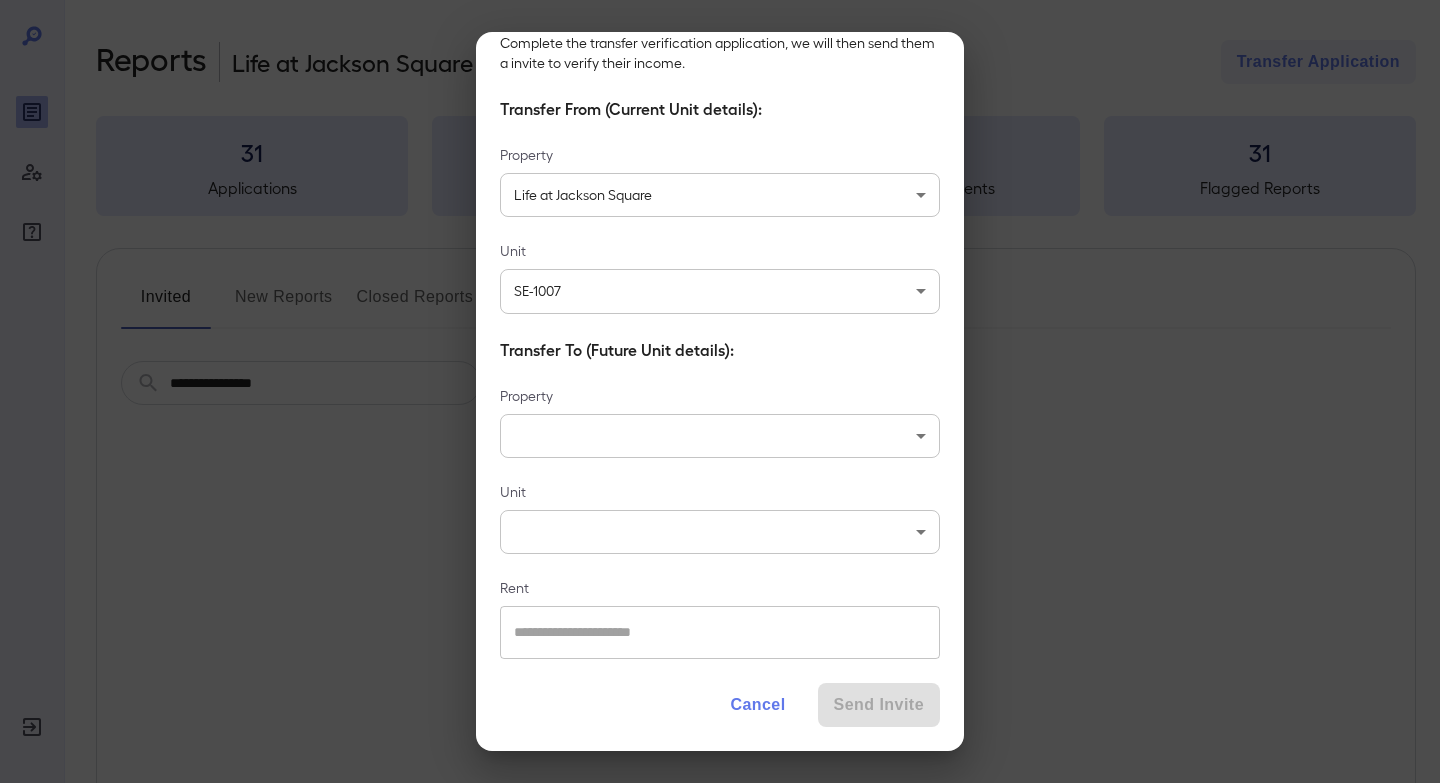 click on "Cancel" at bounding box center (757, 705) 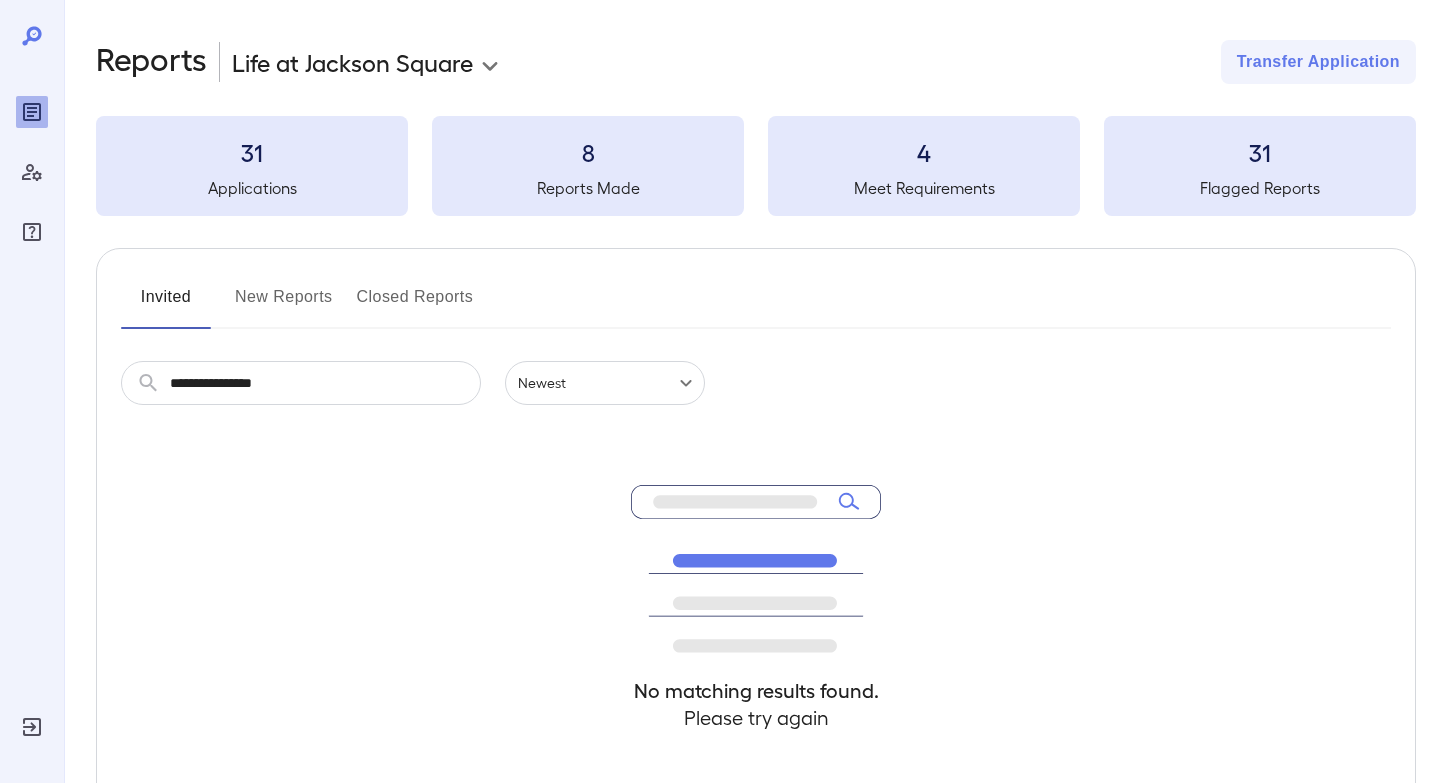 click on "New Reports" at bounding box center [284, 305] 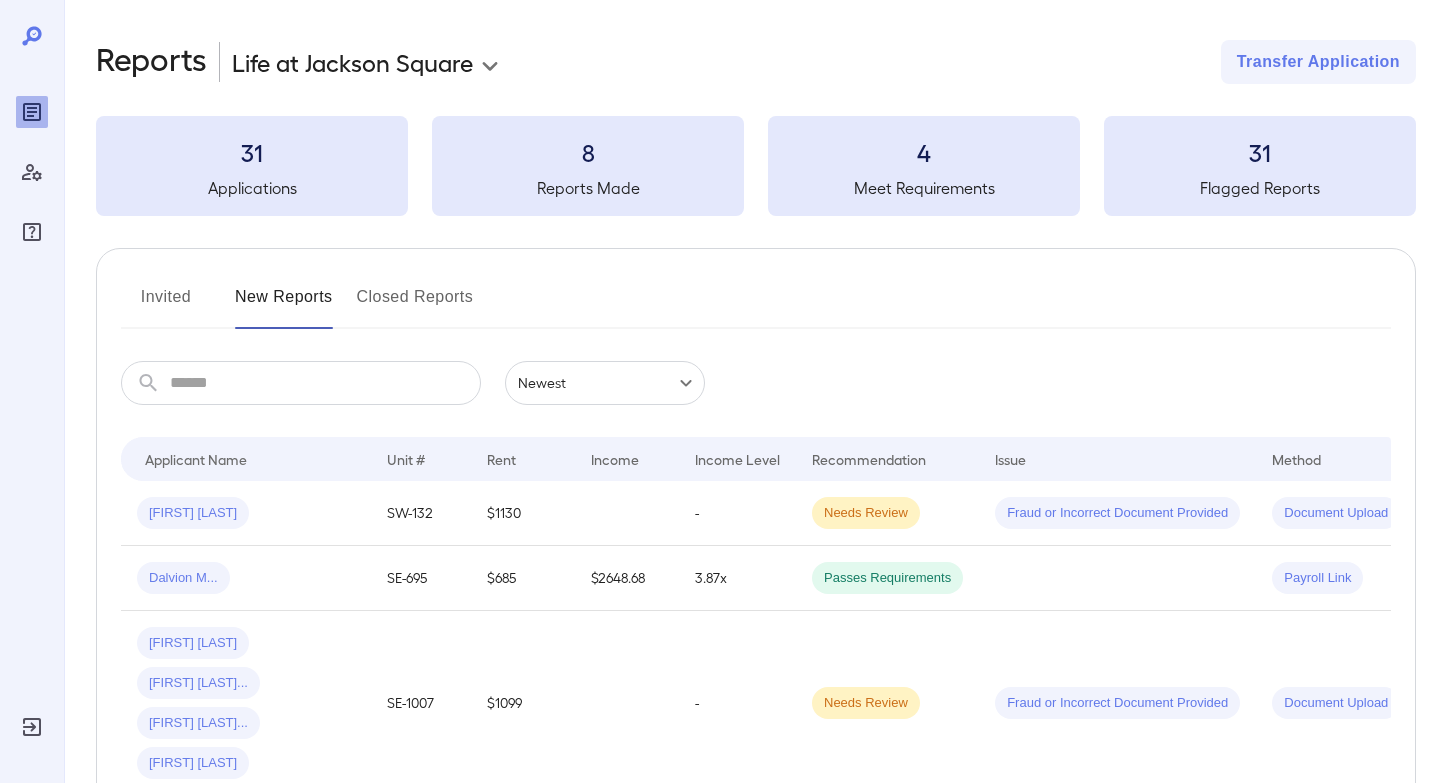 click at bounding box center (32, 36) 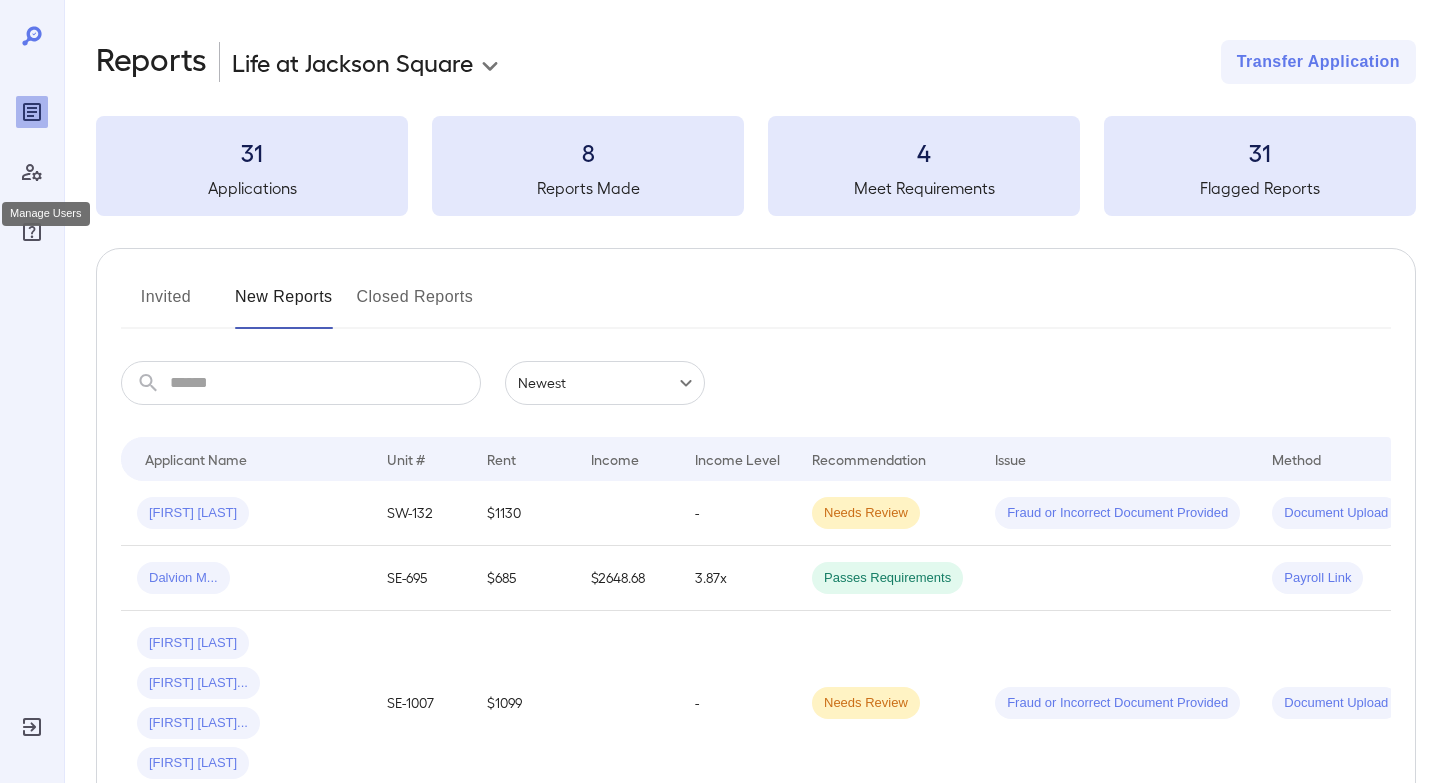 click at bounding box center [32, 172] 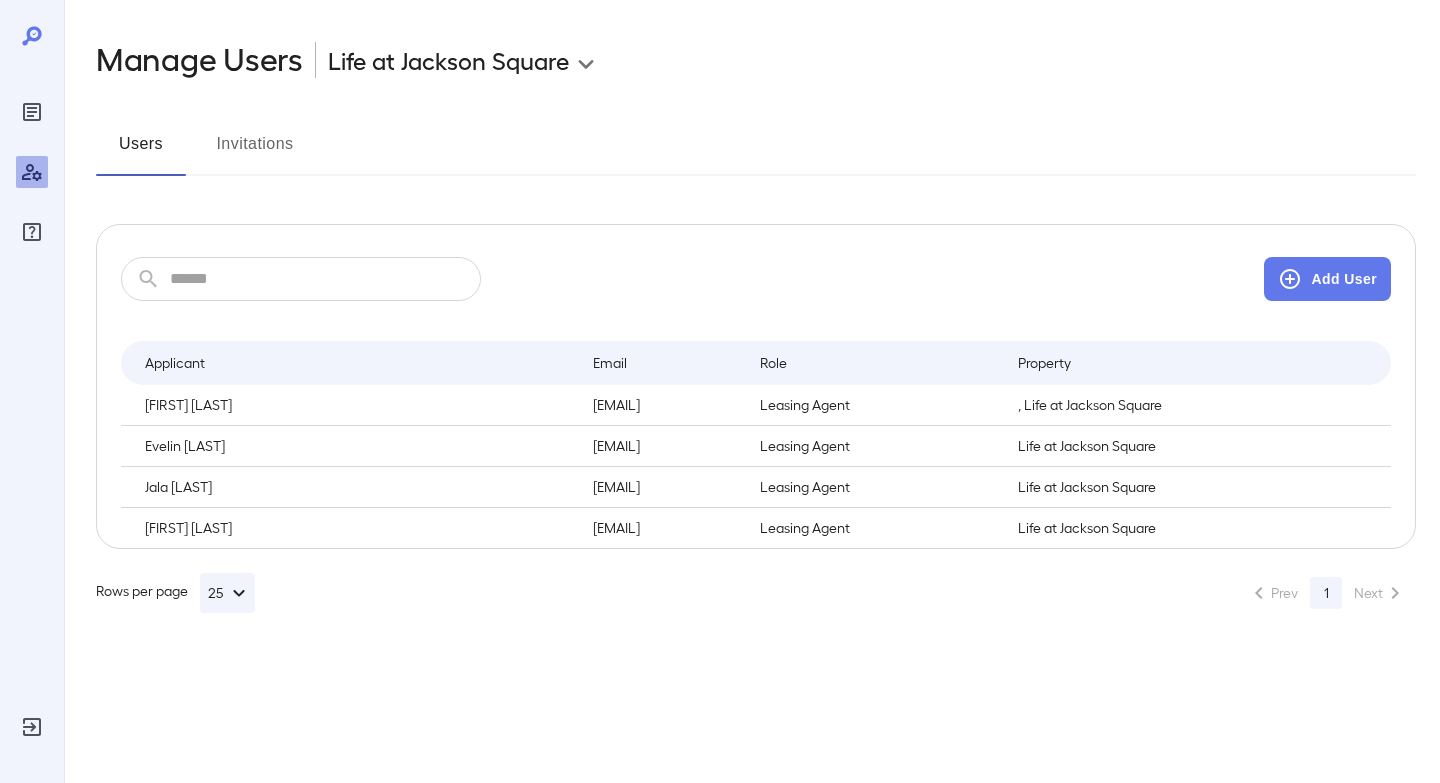click on "Invitations" at bounding box center (255, 152) 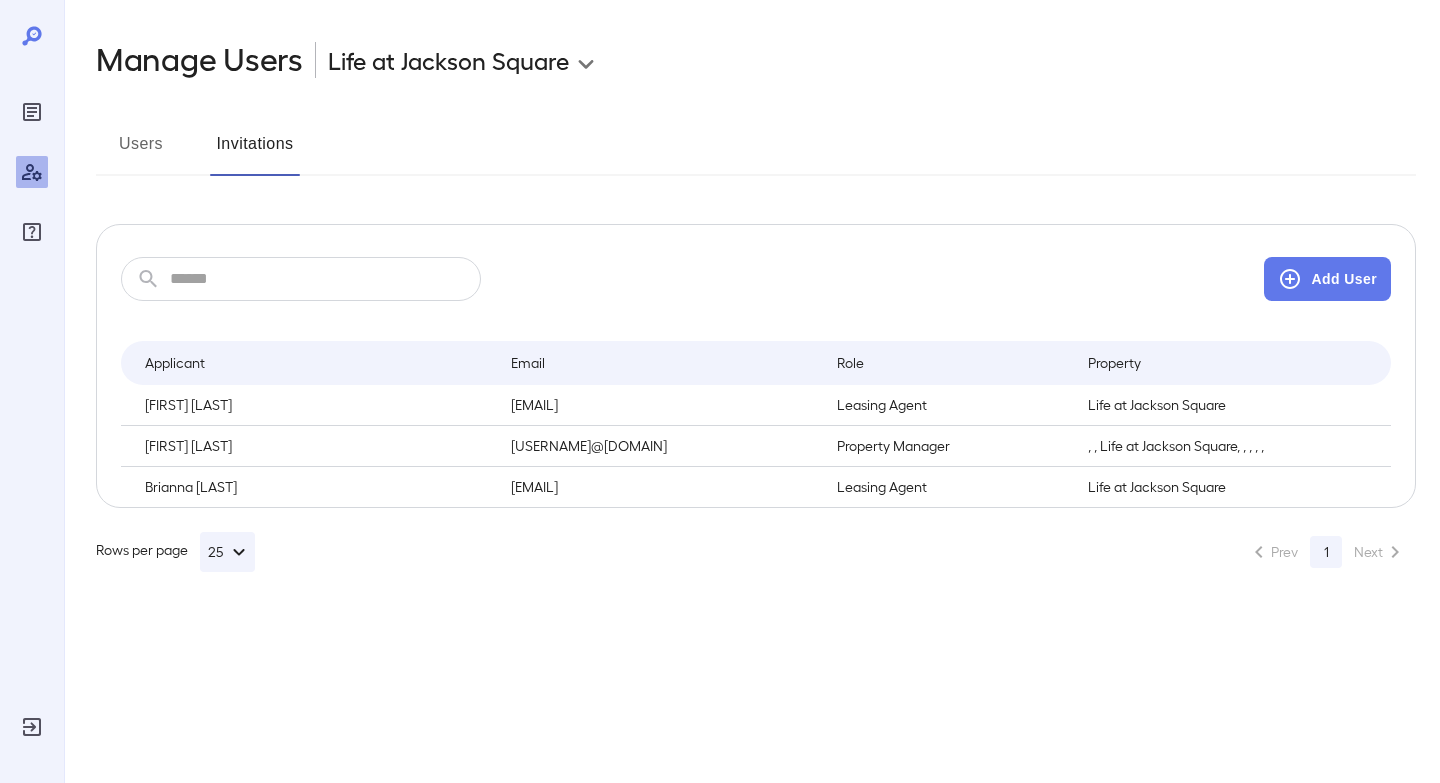 click on "Users" at bounding box center [141, 152] 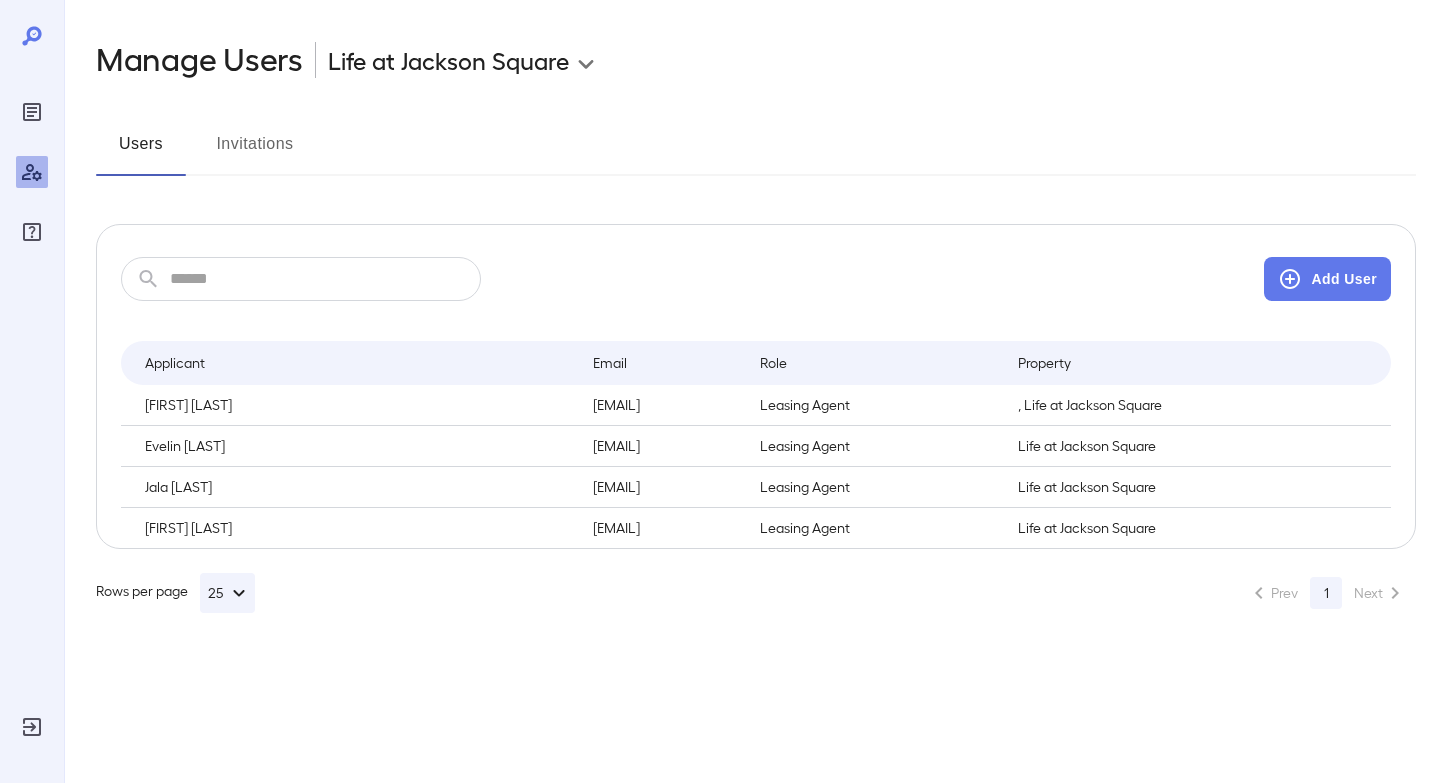 click on "Invitations" at bounding box center [255, 152] 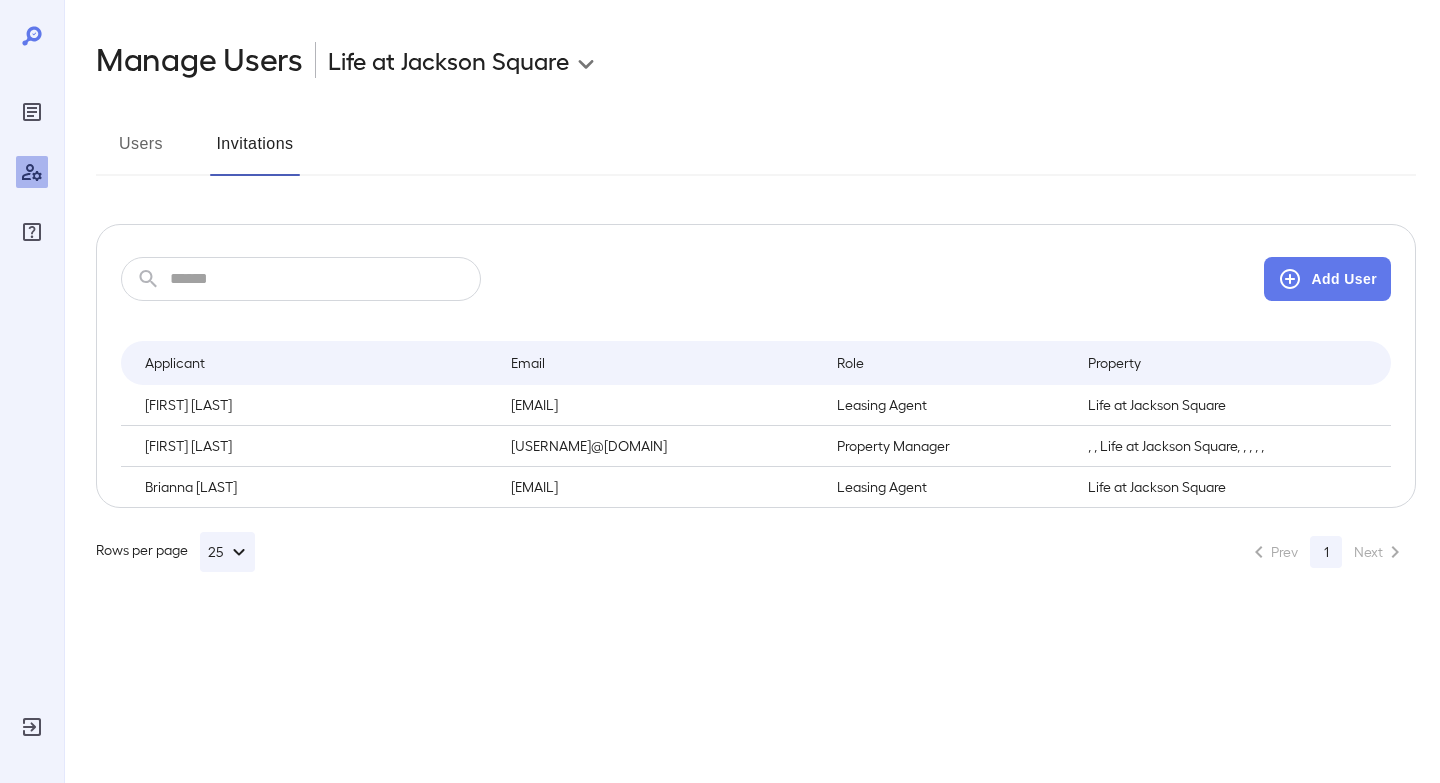 click on "Users" at bounding box center (141, 152) 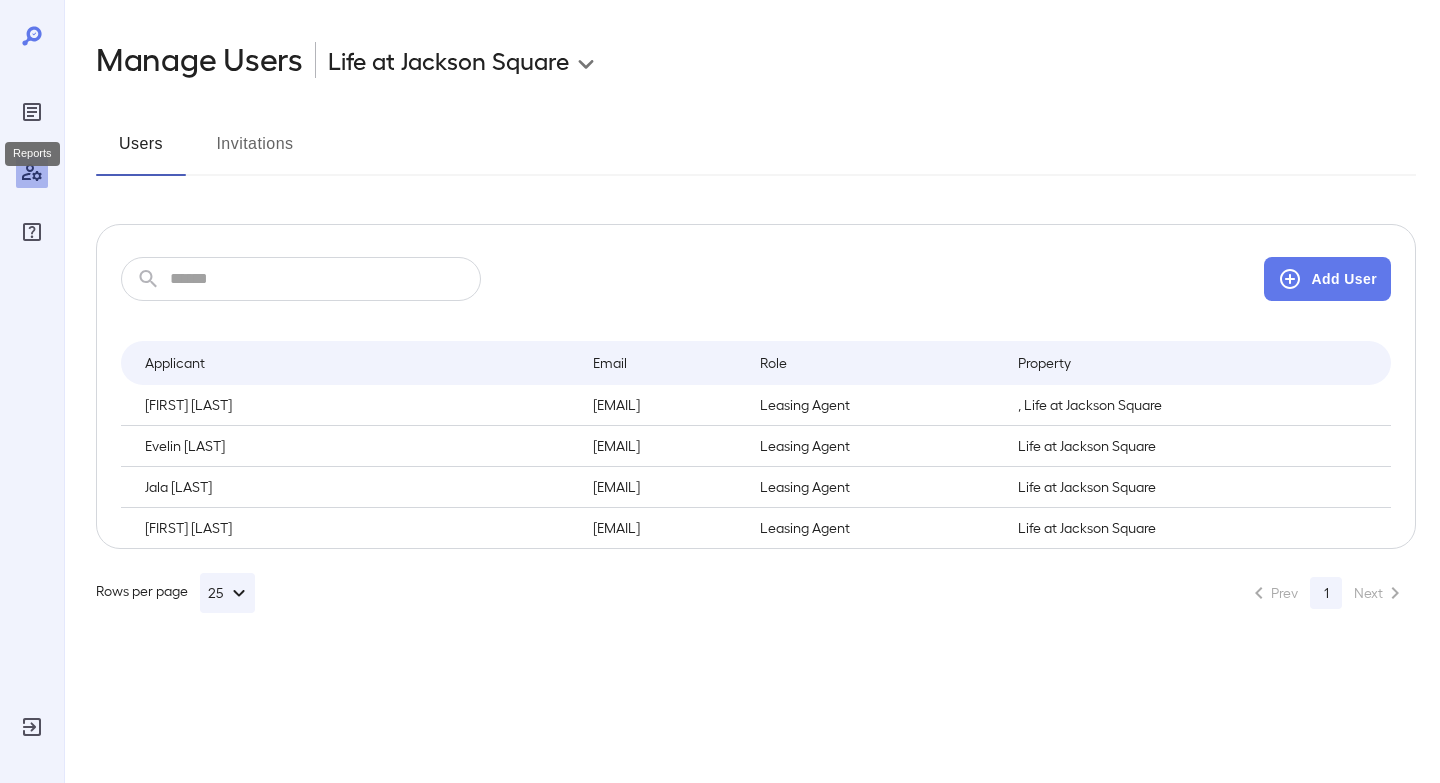 click at bounding box center (32, 112) 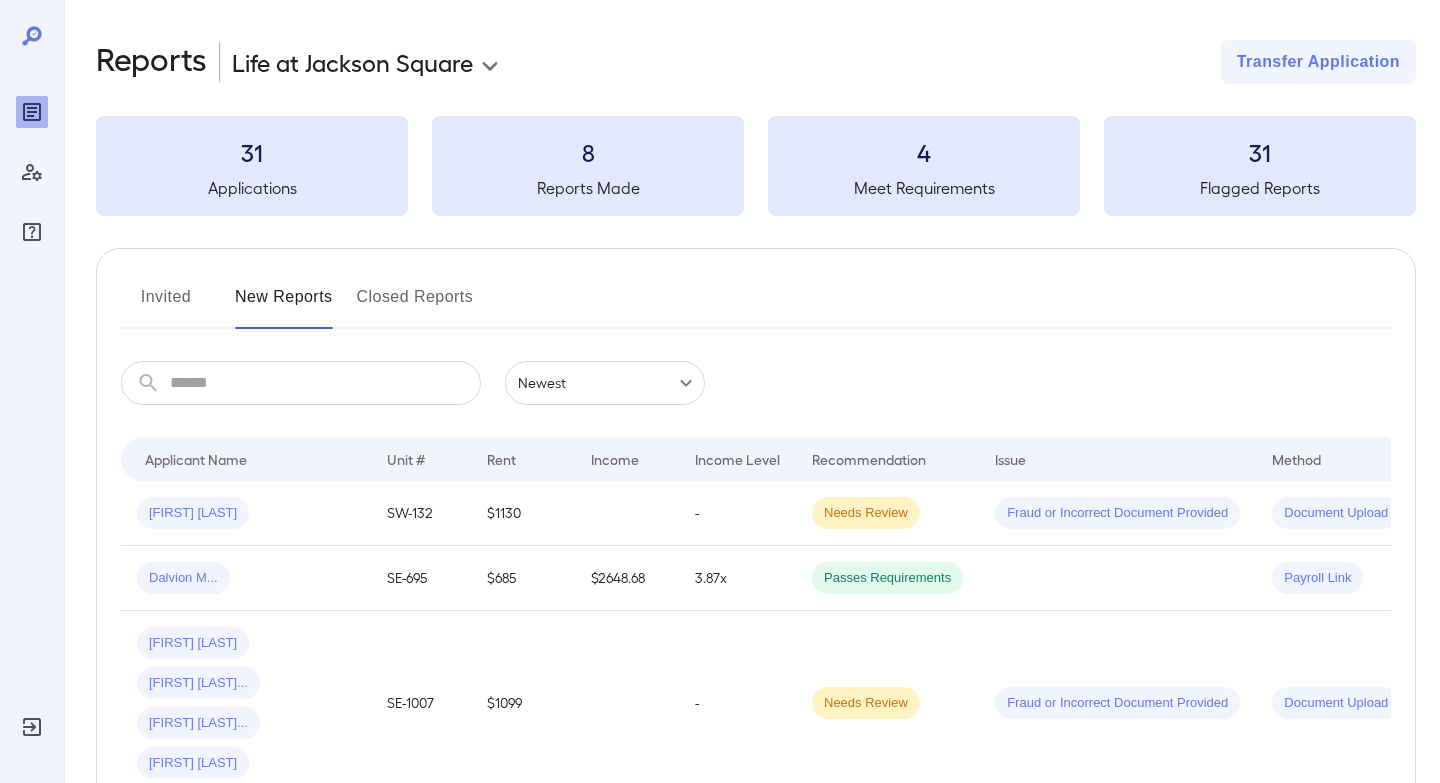 click on "Invited" at bounding box center [166, 305] 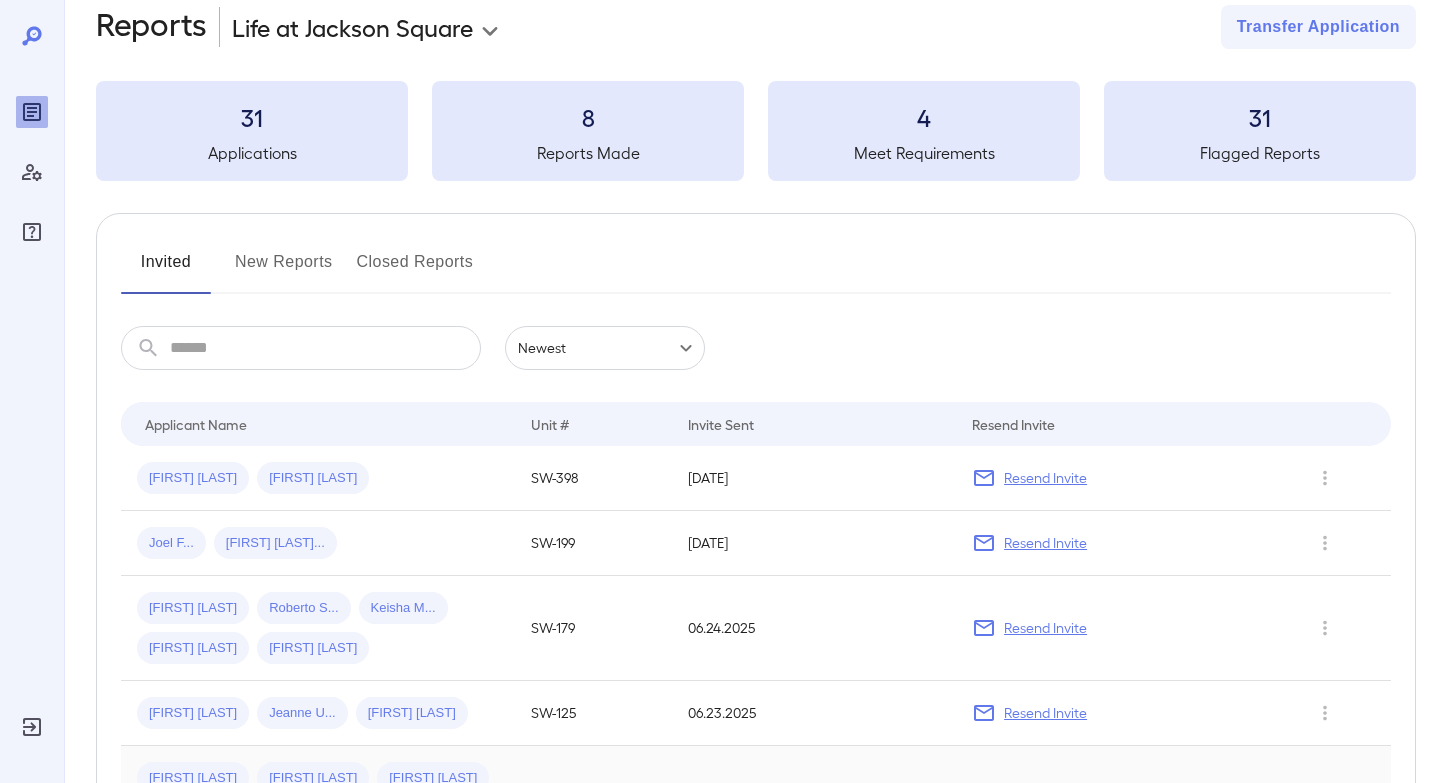 scroll, scrollTop: 0, scrollLeft: 0, axis: both 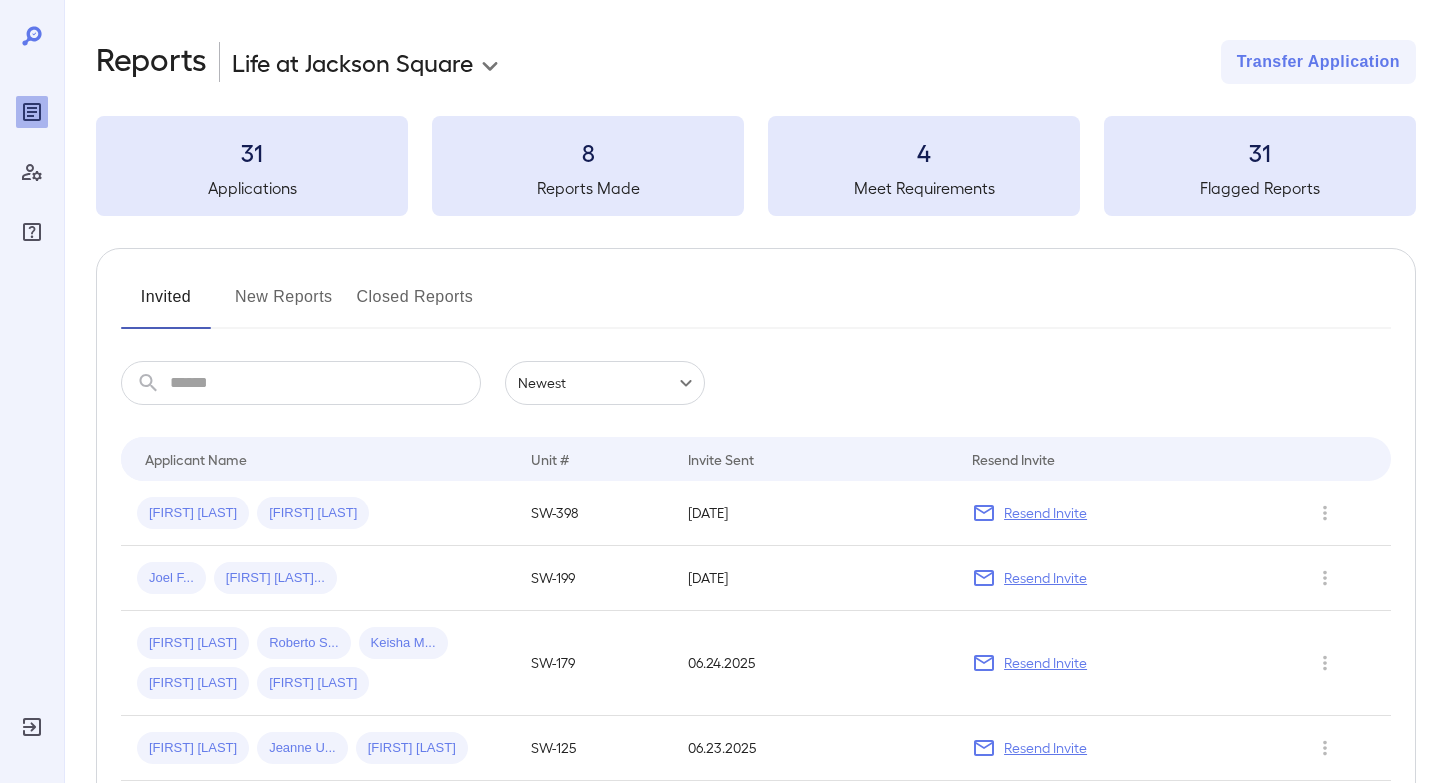 click at bounding box center [32, 172] 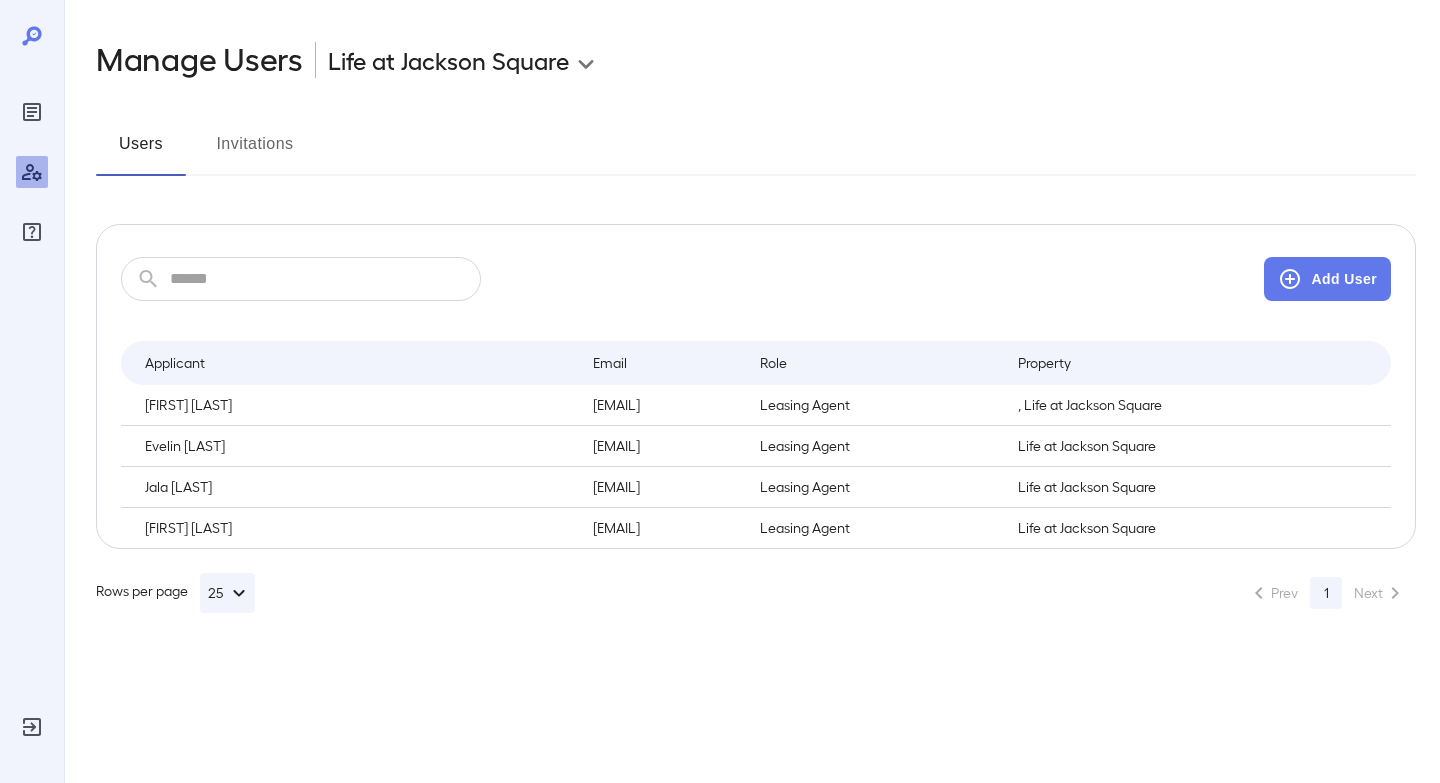 click on "Invitations" at bounding box center (255, 152) 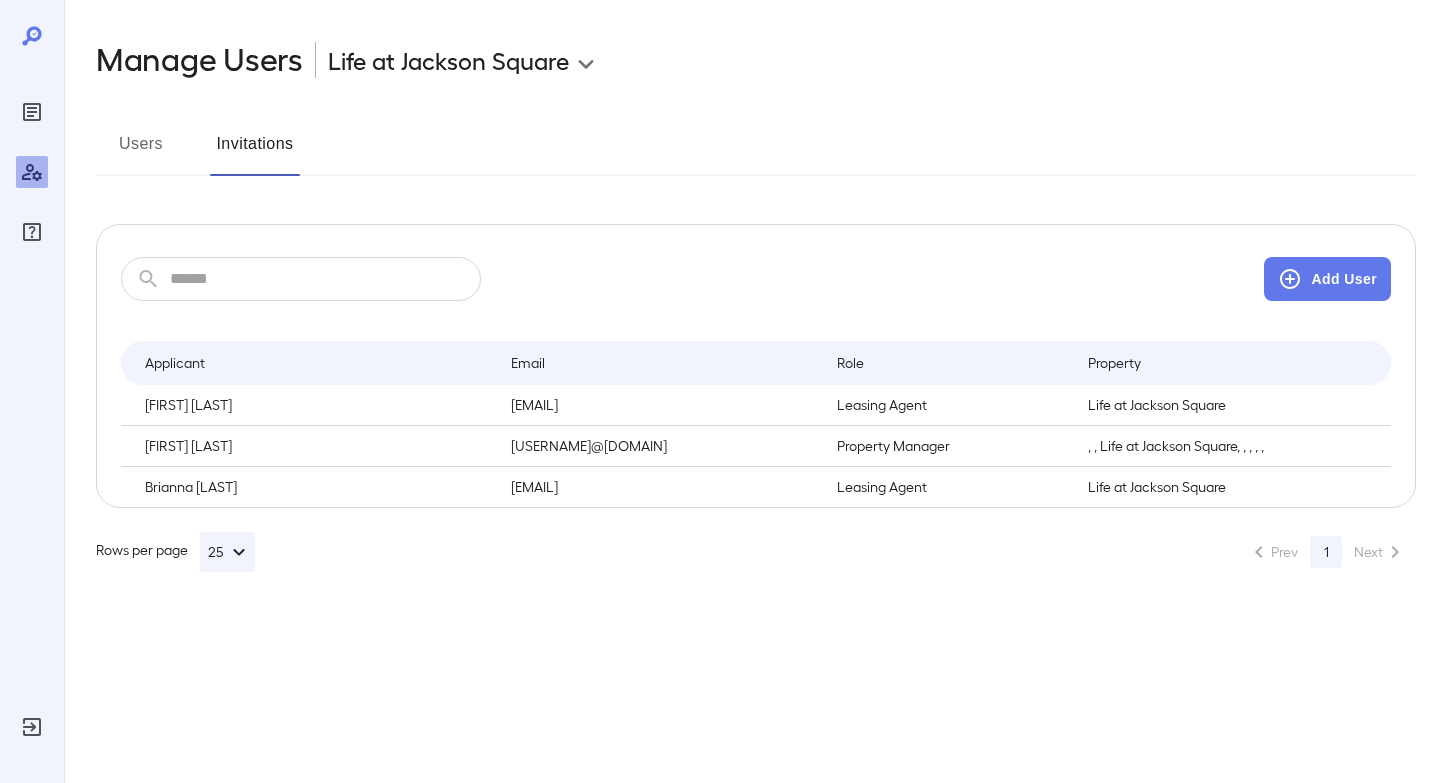 click on "Users" at bounding box center [141, 152] 